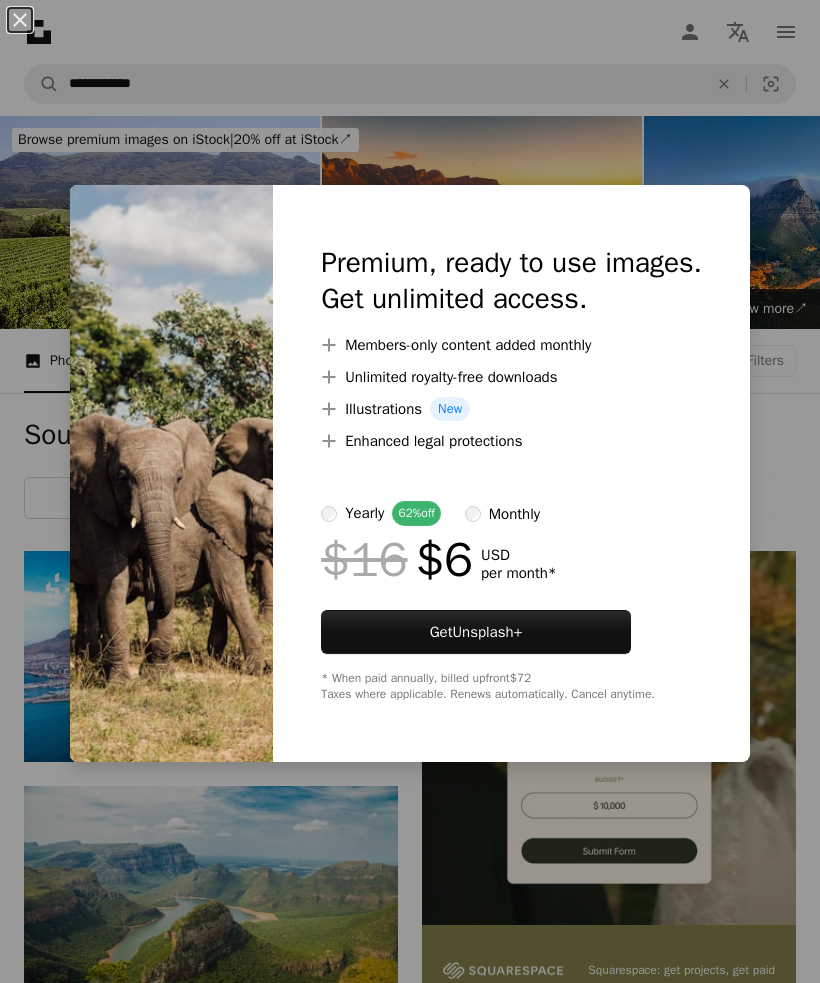 scroll, scrollTop: 1650, scrollLeft: 0, axis: vertical 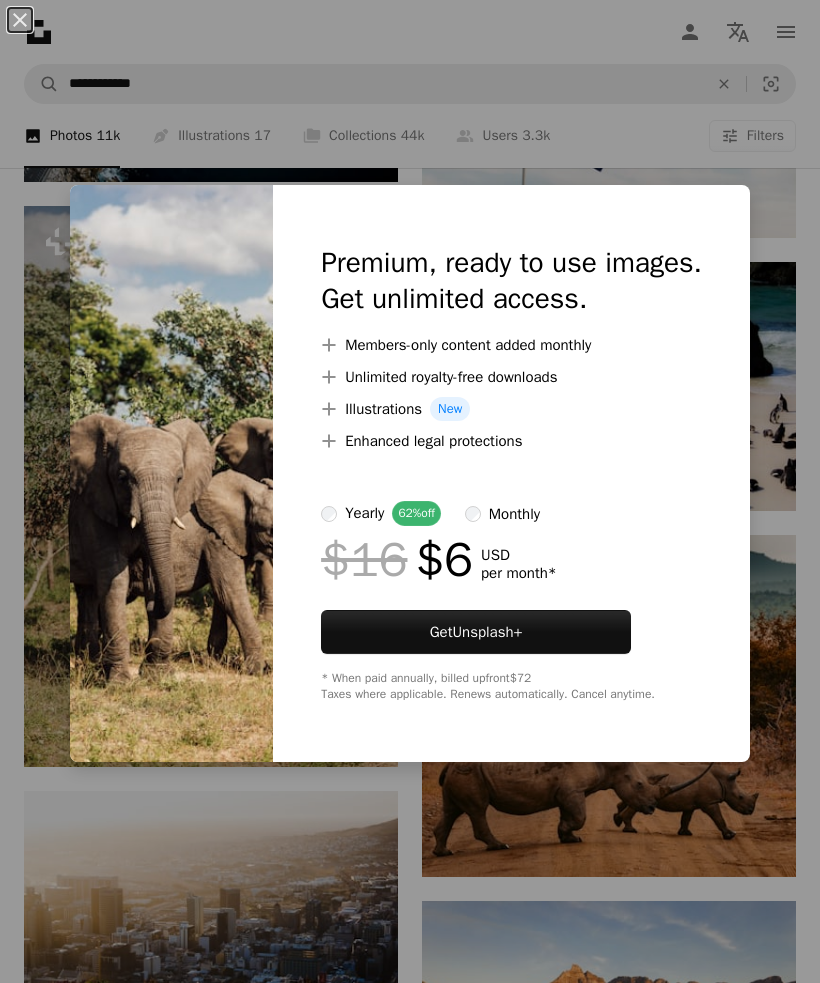 click on "An X shape Premium, ready to use images. Get unlimited access. A plus sign Members-only content added monthly A plus sign Unlimited royalty-free downloads A plus sign Illustrations  New A plus sign Enhanced legal protections yearly 62%  off monthly $16   $6 USD per month * Get  Unsplash+ * When paid annually, billed upfront  $72 Taxes where applicable. Renews automatically. Cancel anytime." at bounding box center [410, 491] 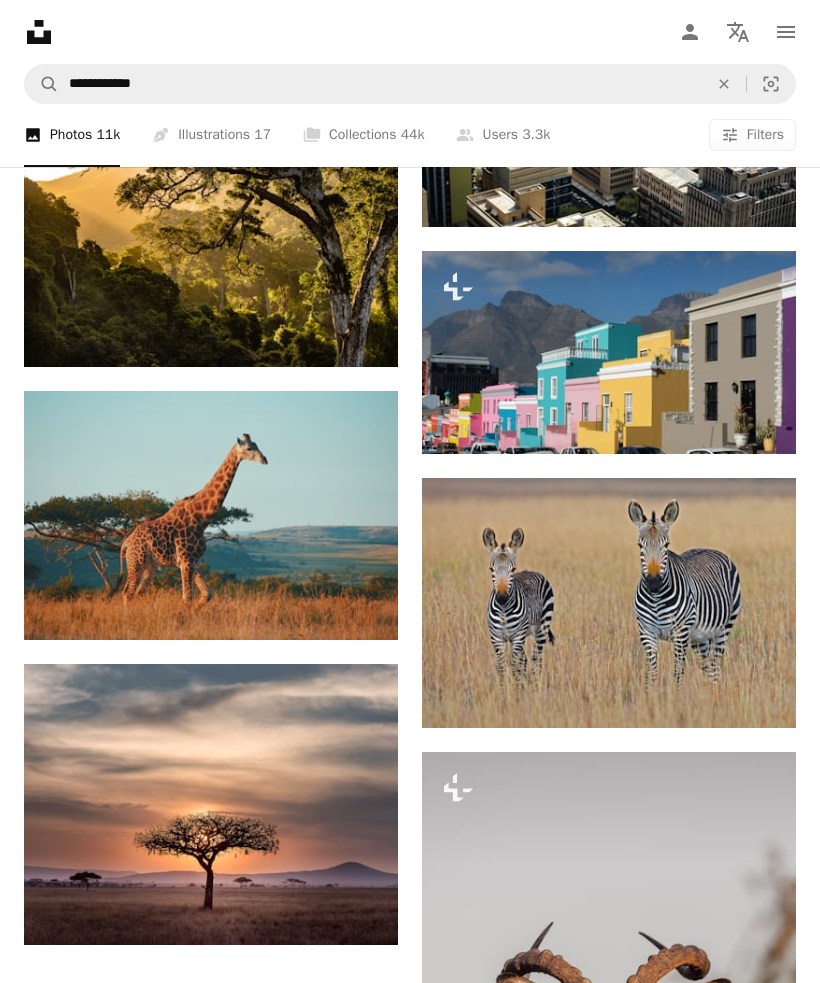 scroll, scrollTop: 2871, scrollLeft: 0, axis: vertical 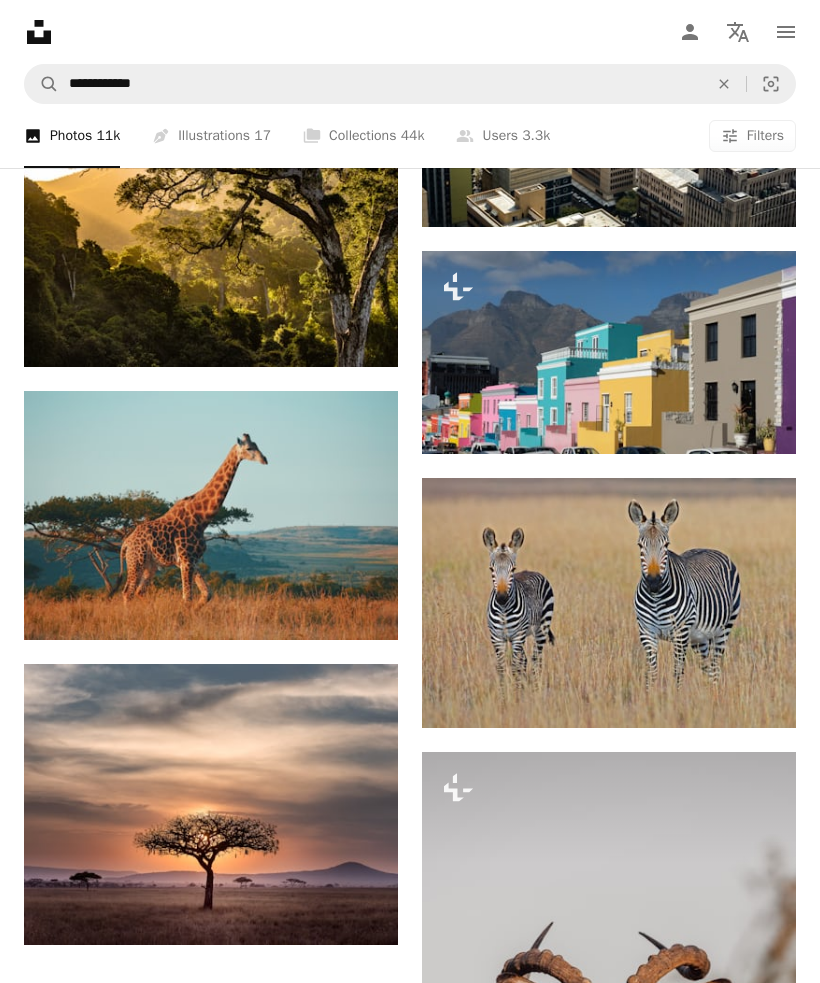 click on "Arrow pointing down" 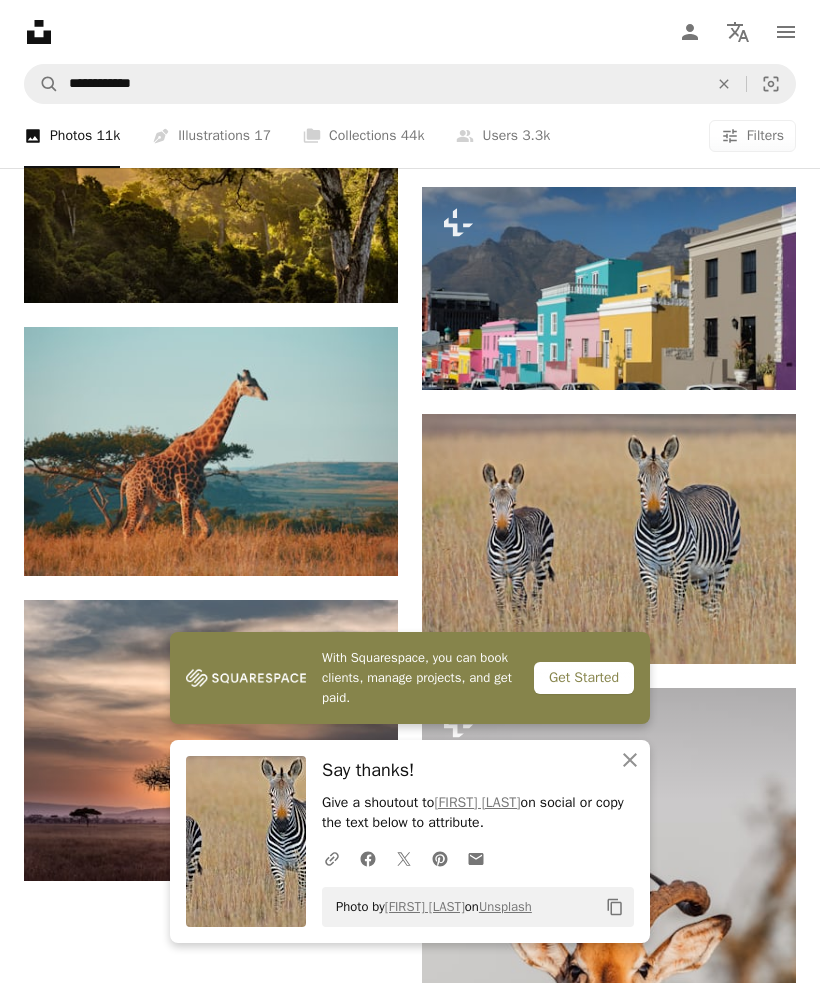 click on "Arrow pointing down" at bounding box center (358, 540) 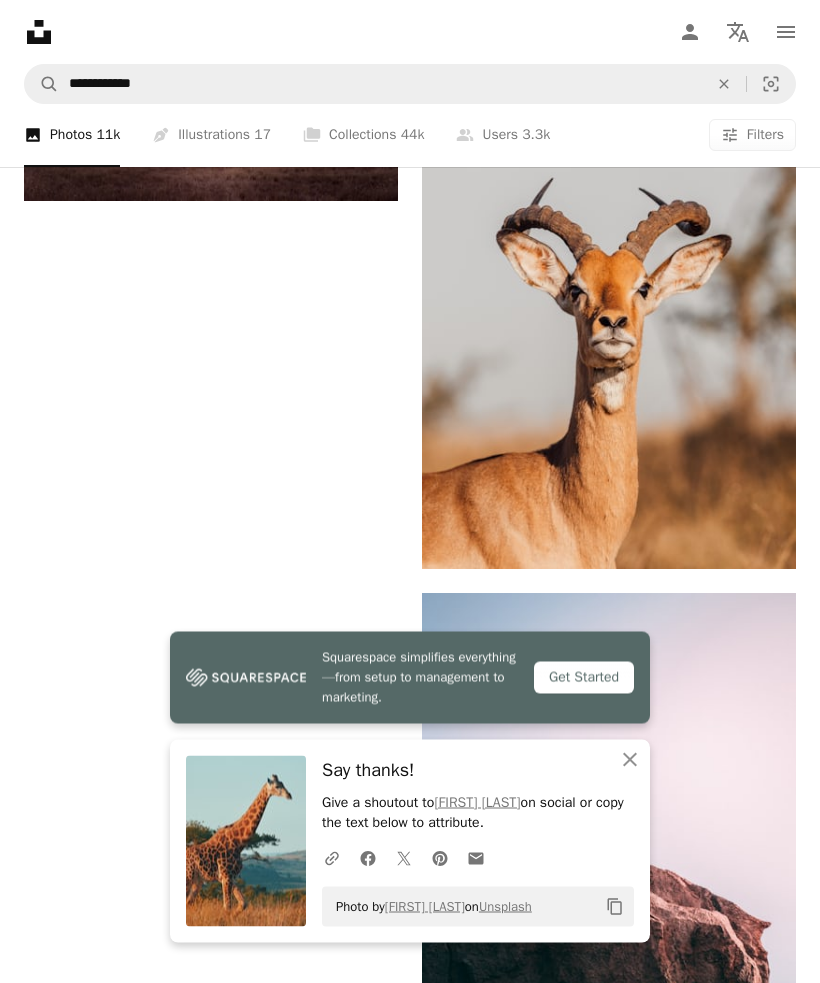 scroll, scrollTop: 3615, scrollLeft: 0, axis: vertical 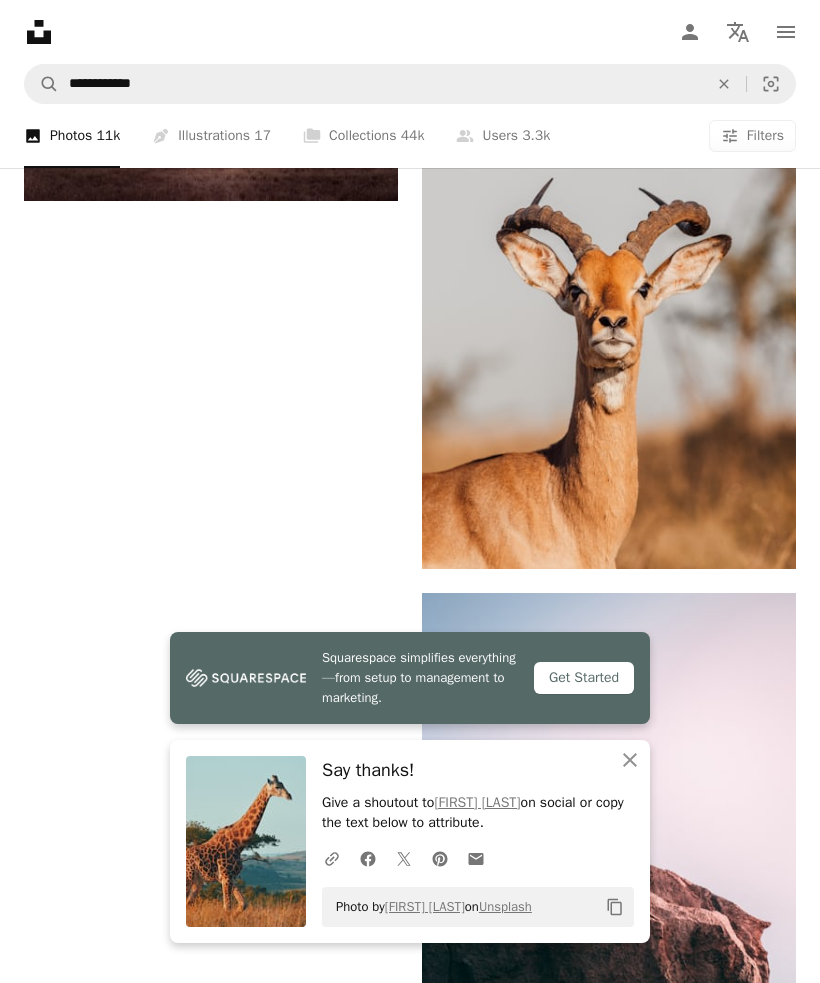click on "A lock Download" at bounding box center (725, 533) 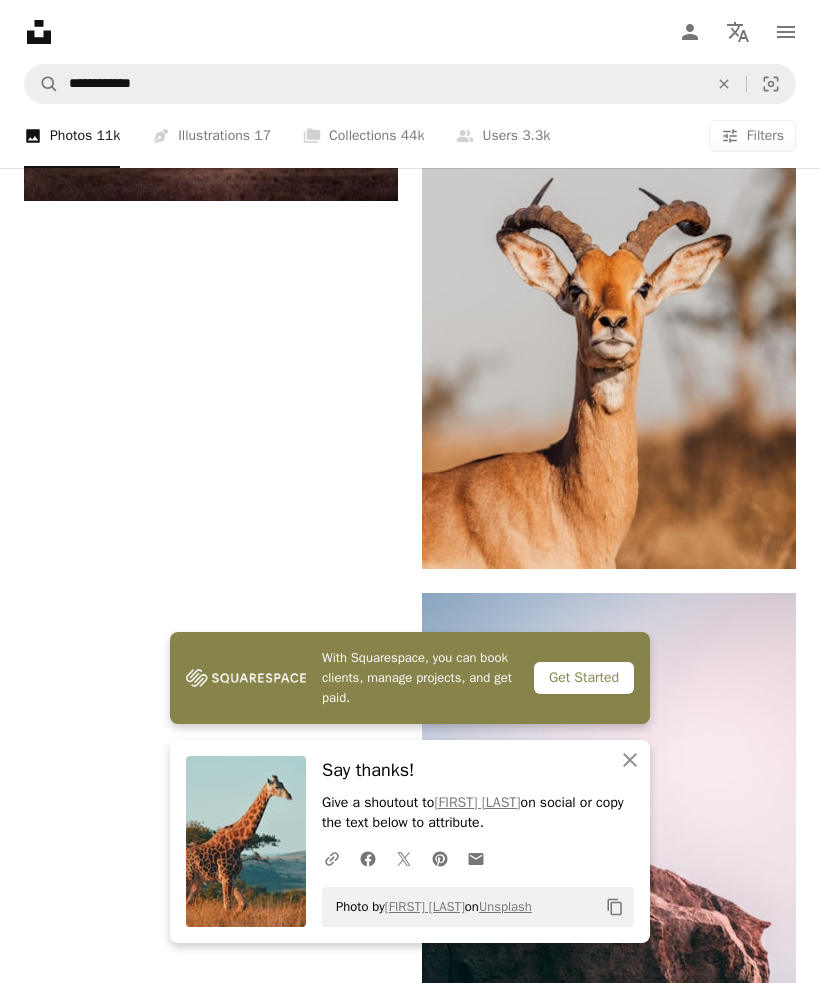 click on "An X shape With Squarespace, you can book clients, manage projects, and get paid. Get Started An X shape Close Say thanks! Give a shoutout to  [NAME]  on social or copy the text below to attribute. A URL sharing icon (chains) Facebook icon X (formerly Twitter) icon Pinterest icon An envelope Photo by  [NAME]  on  Unsplash
Copy content Premium, ready to use images. Get unlimited access. A plus sign Members-only content added monthly A plus sign Unlimited royalty-free downloads A plus sign Illustrations  New A plus sign Enhanced legal protections yearly 62%  off monthly $16   $6 USD per month * Get  Unsplash+ * When paid annually, billed upfront  $72 Taxes where applicable. Renews automatically. Cancel anytime." at bounding box center (410, 2242) 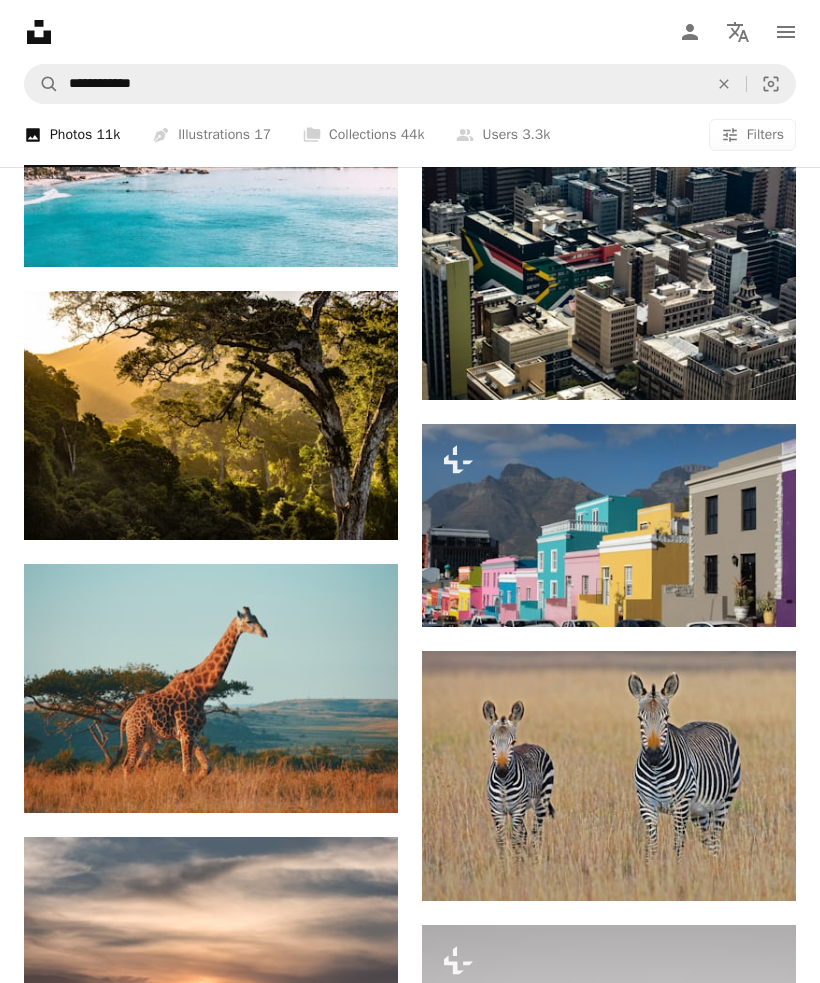 scroll, scrollTop: 2698, scrollLeft: 0, axis: vertical 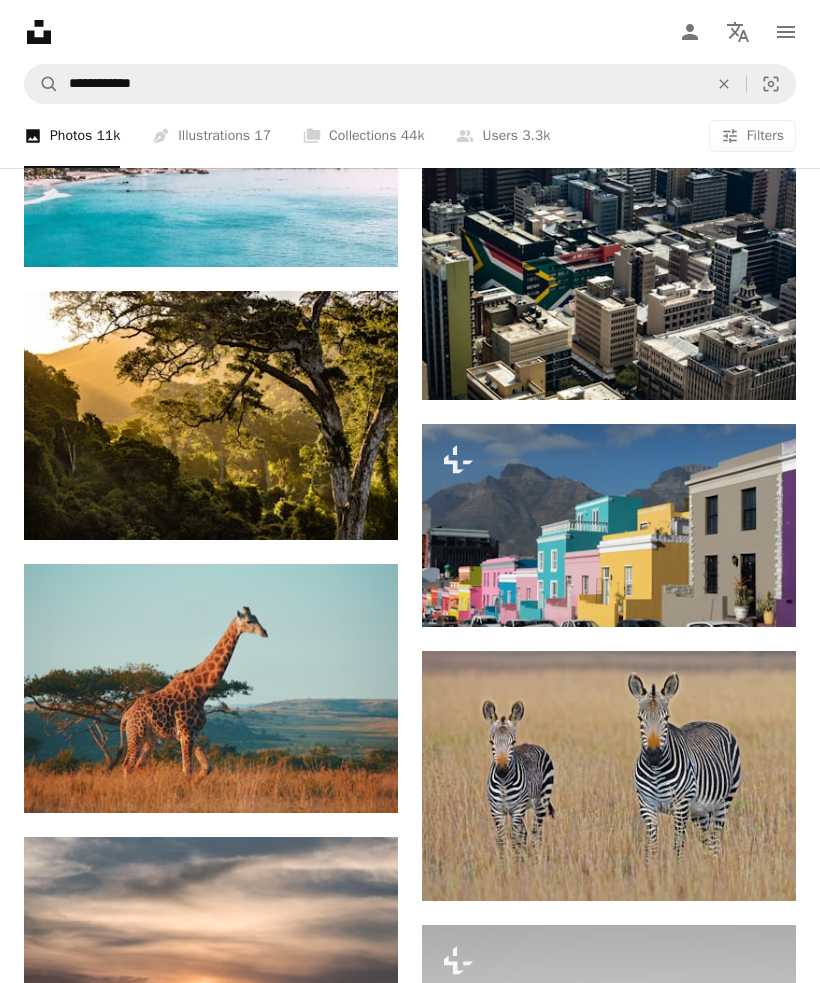 click on "A lock Download" at bounding box center [725, 591] 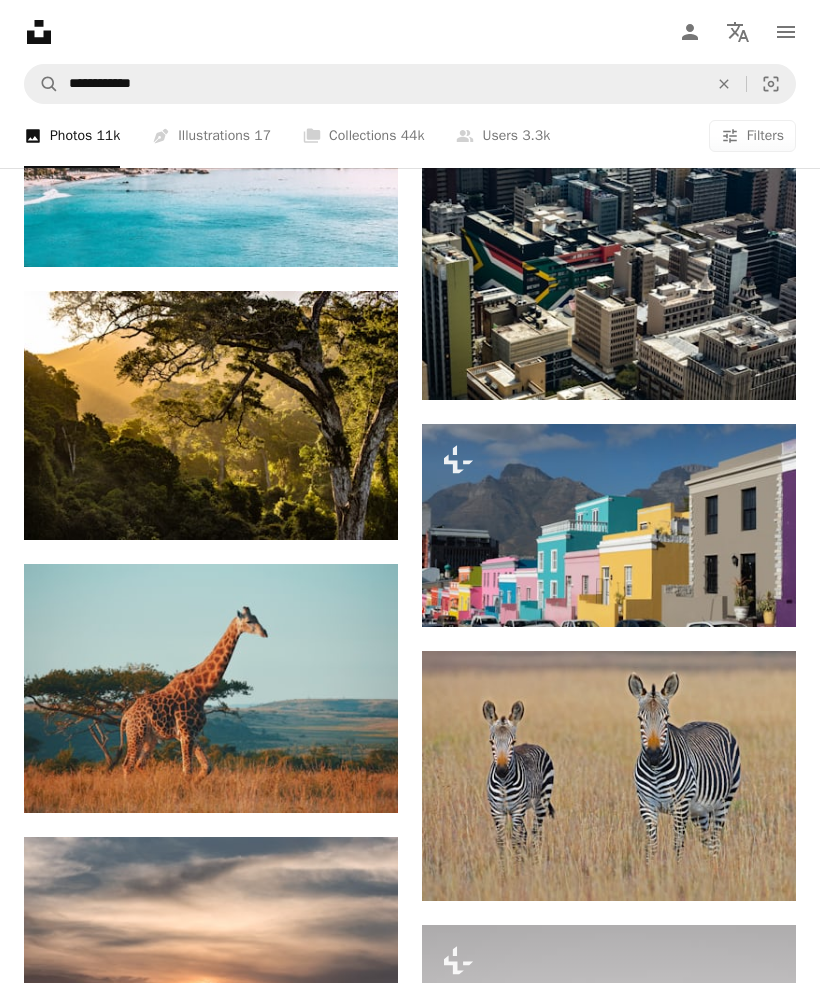 click on "An X shape Premium, ready to use images. Get unlimited access. A plus sign Members-only content added monthly A plus sign Unlimited royalty-free downloads A plus sign Illustrations  New A plus sign Enhanced legal protections yearly 62%  off monthly $16   $6 USD per month * Get  Unsplash+ * When paid annually, billed upfront  $72 Taxes where applicable. Renews automatically. Cancel anytime." at bounding box center [410, 3159] 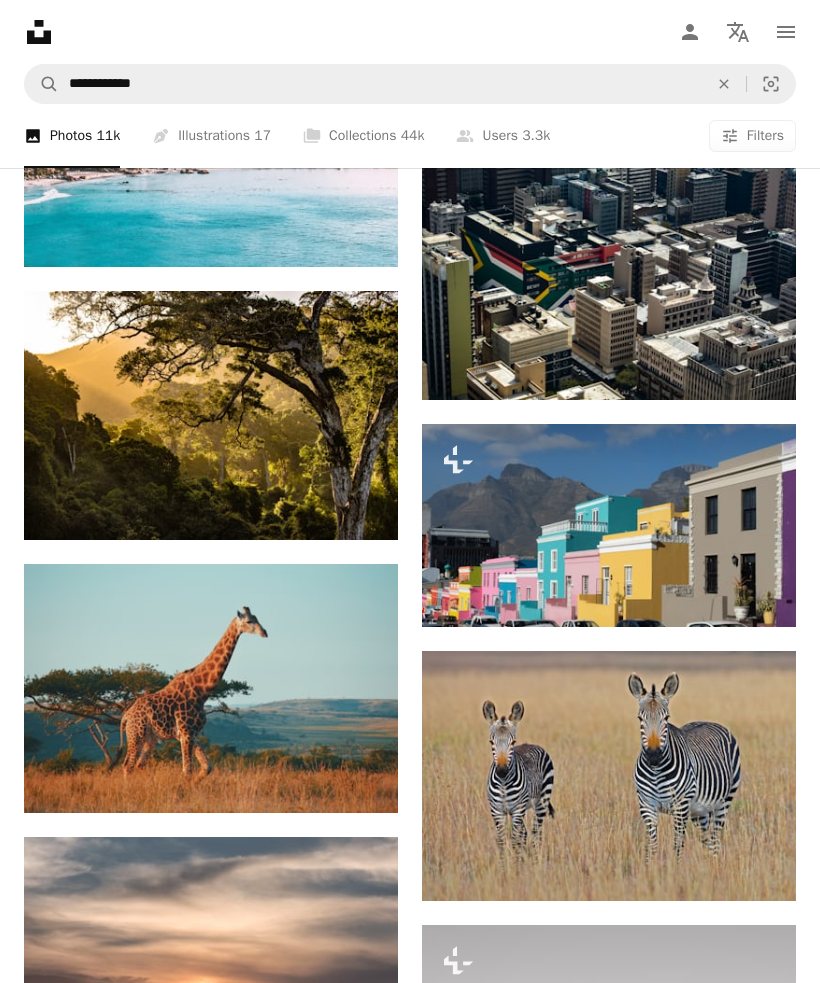 click on "Arrow pointing down" 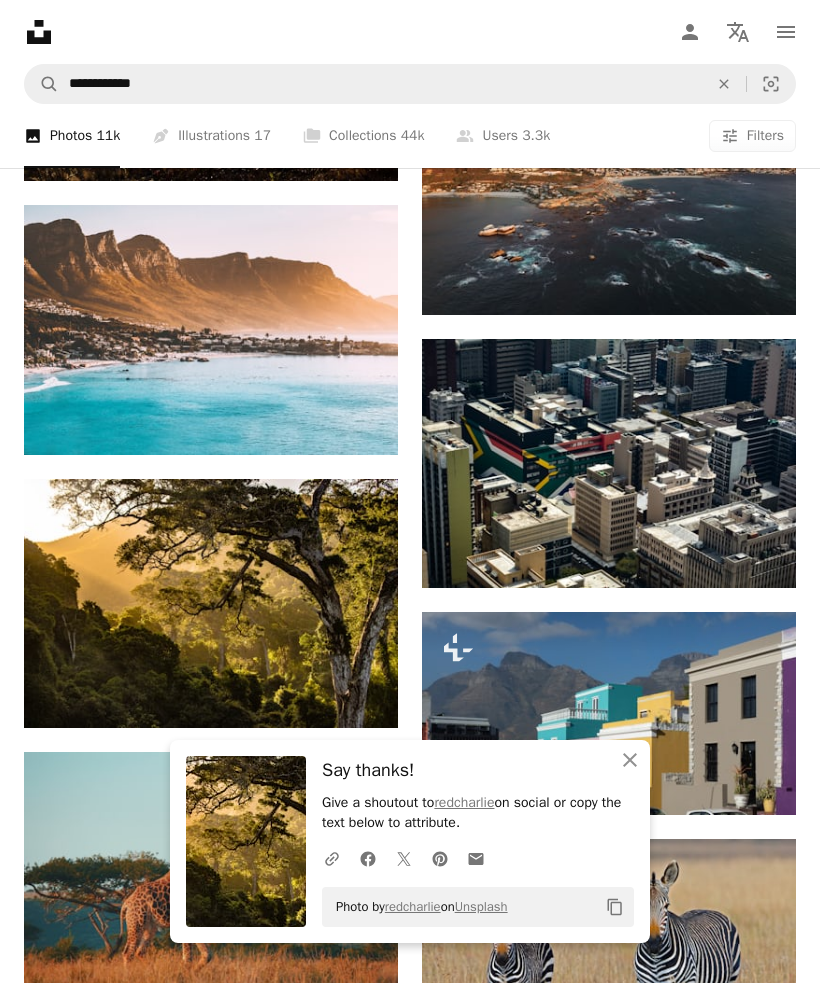 scroll, scrollTop: 2509, scrollLeft: 0, axis: vertical 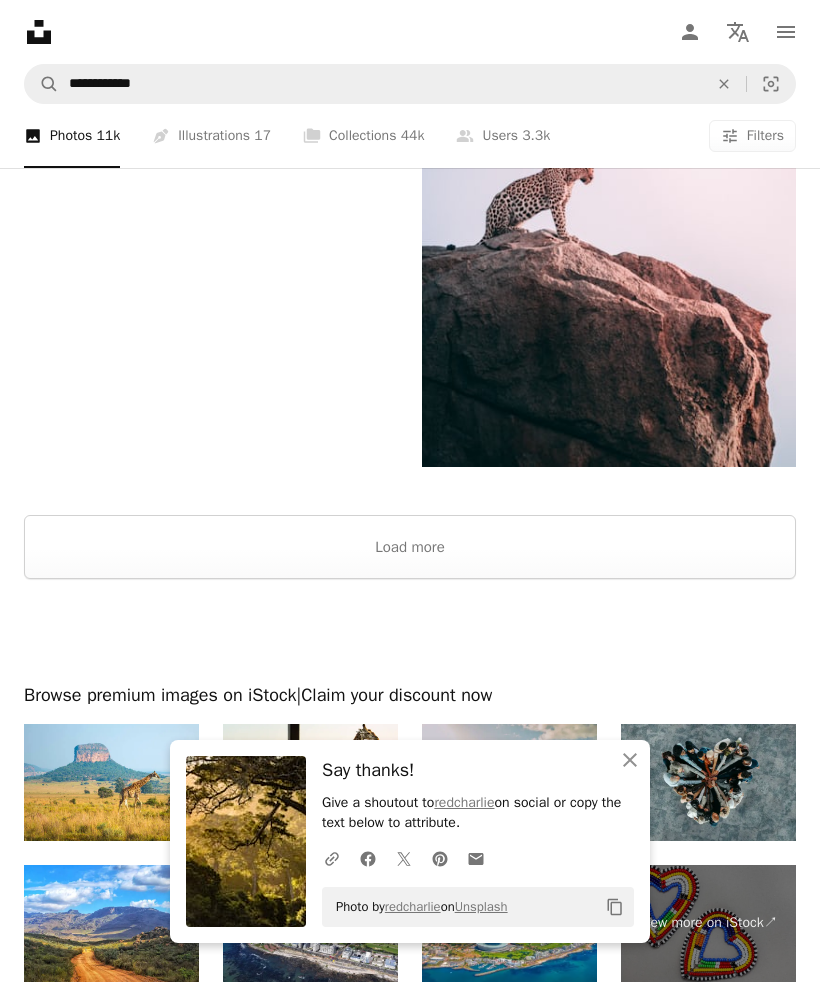 click on "Load more" at bounding box center (410, 547) 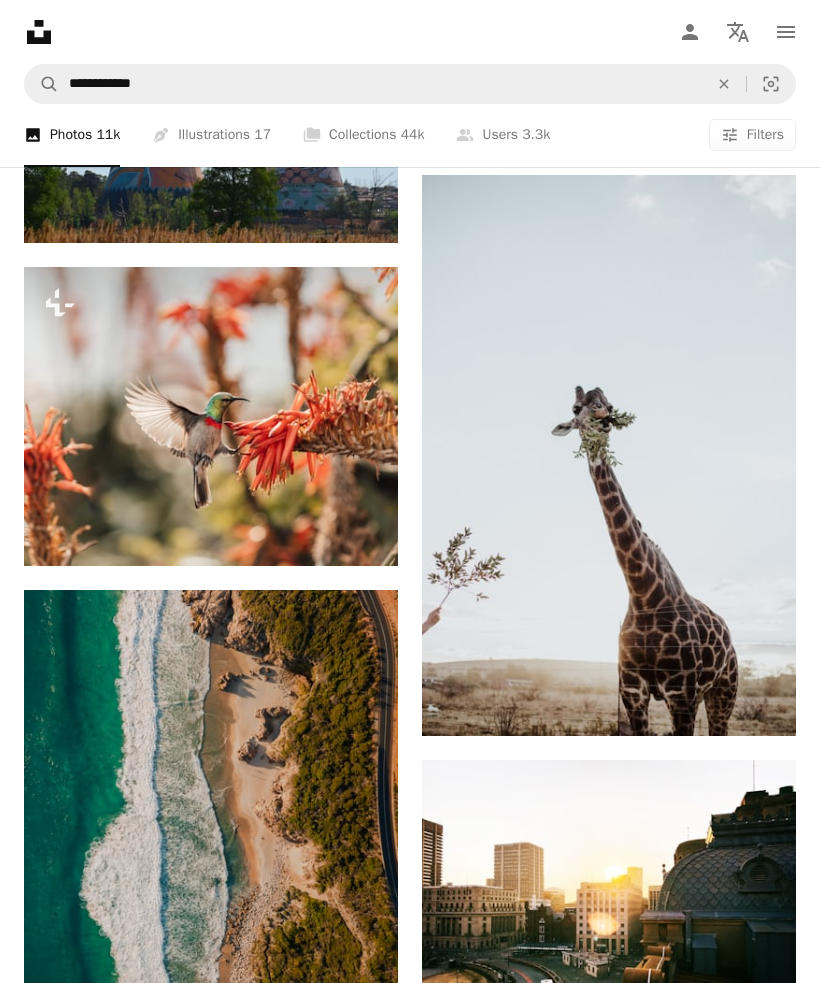 scroll, scrollTop: 6555, scrollLeft: 0, axis: vertical 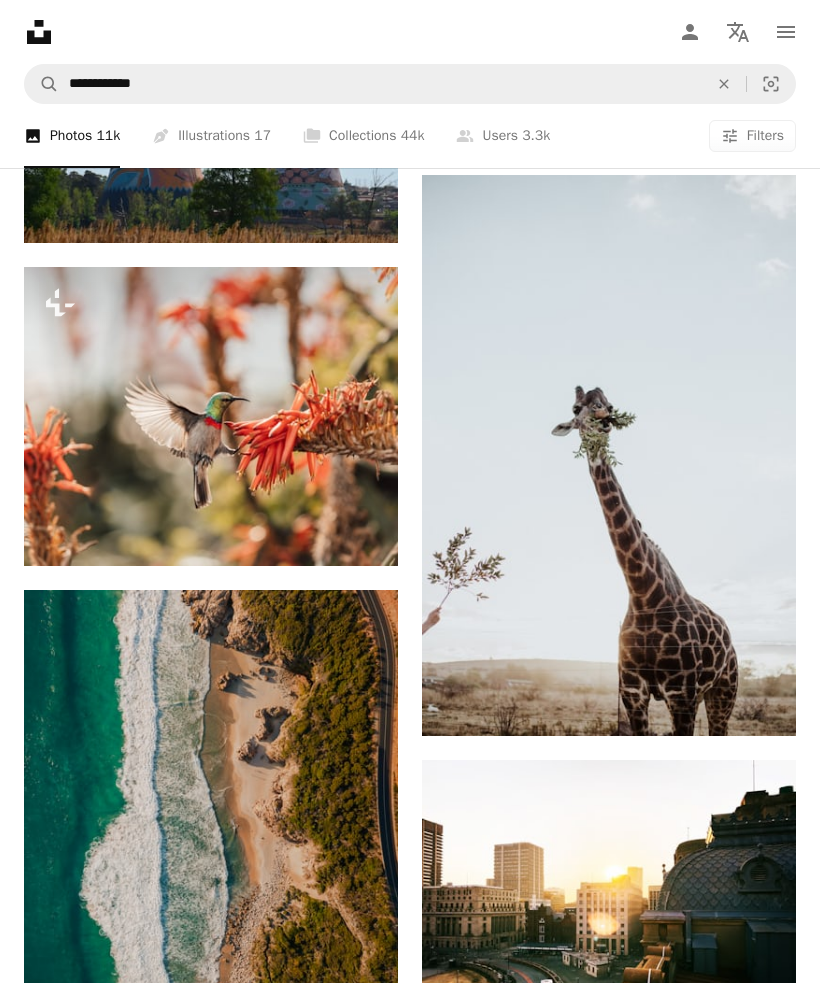 click on "Arrow pointing down" at bounding box center [756, 700] 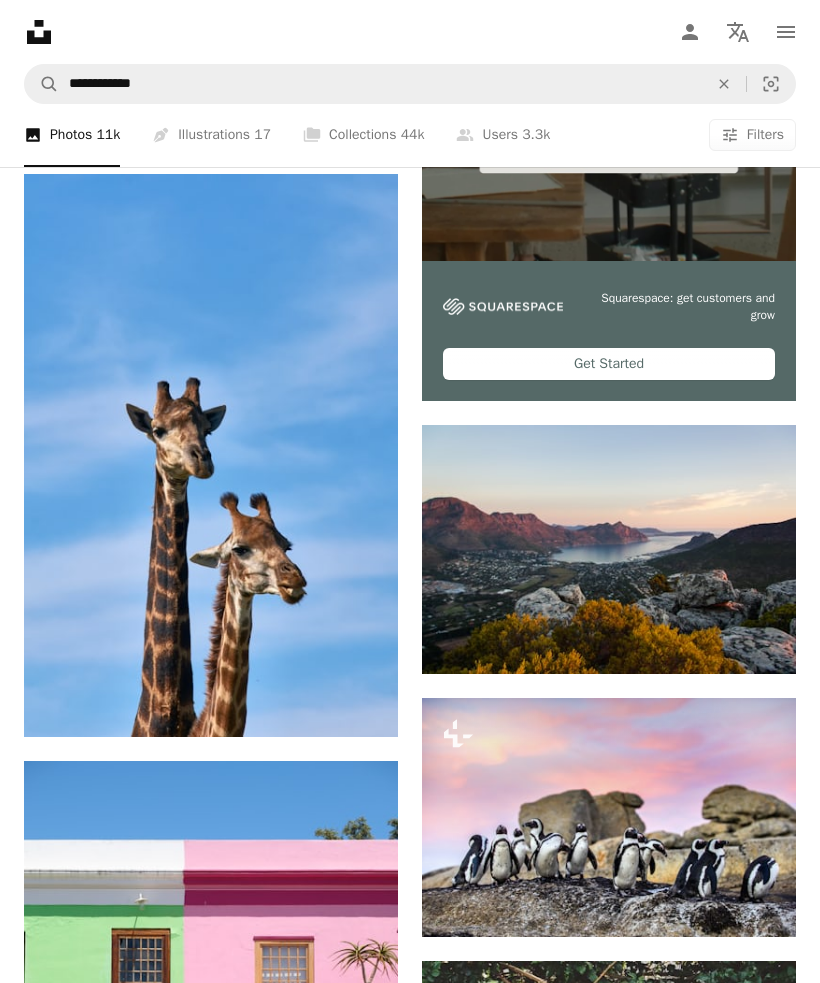 scroll, scrollTop: 9138, scrollLeft: 0, axis: vertical 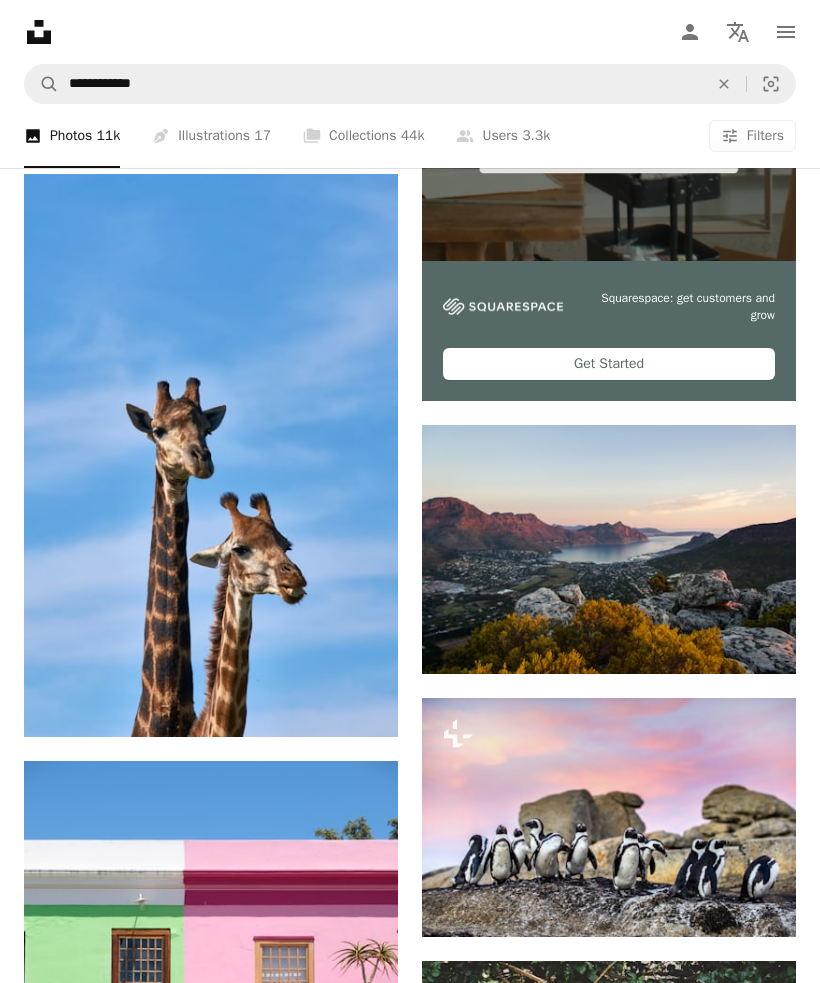click 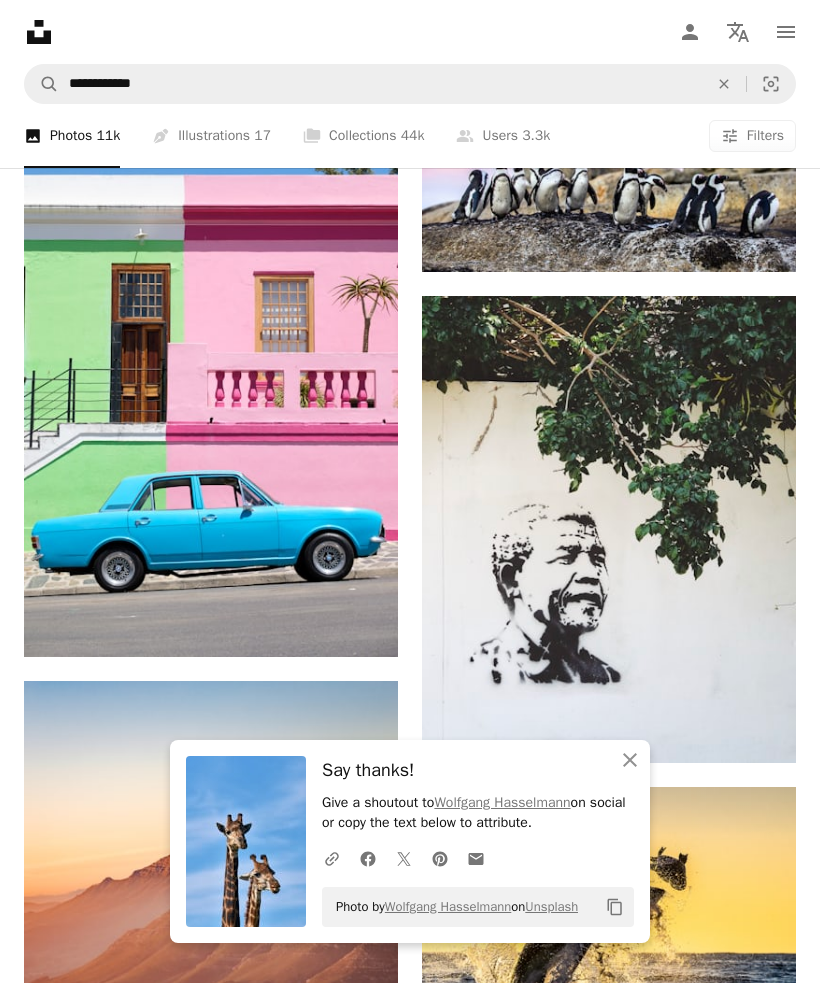 scroll, scrollTop: 9816, scrollLeft: 0, axis: vertical 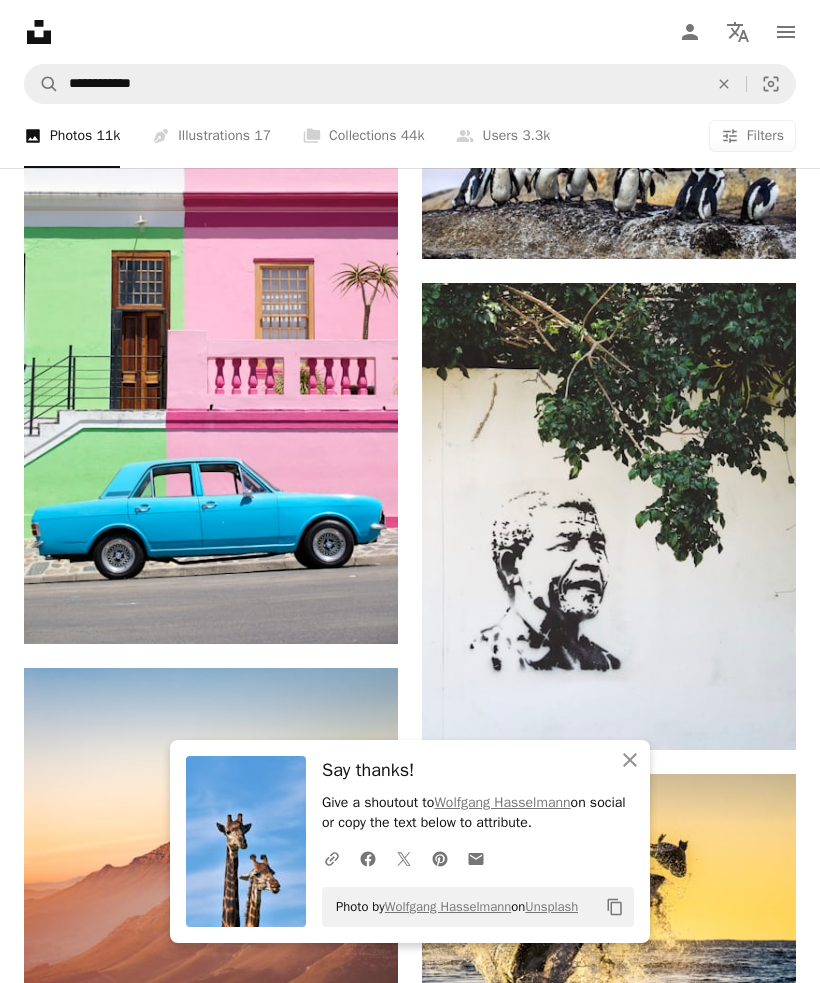 click on "Arrow pointing down" 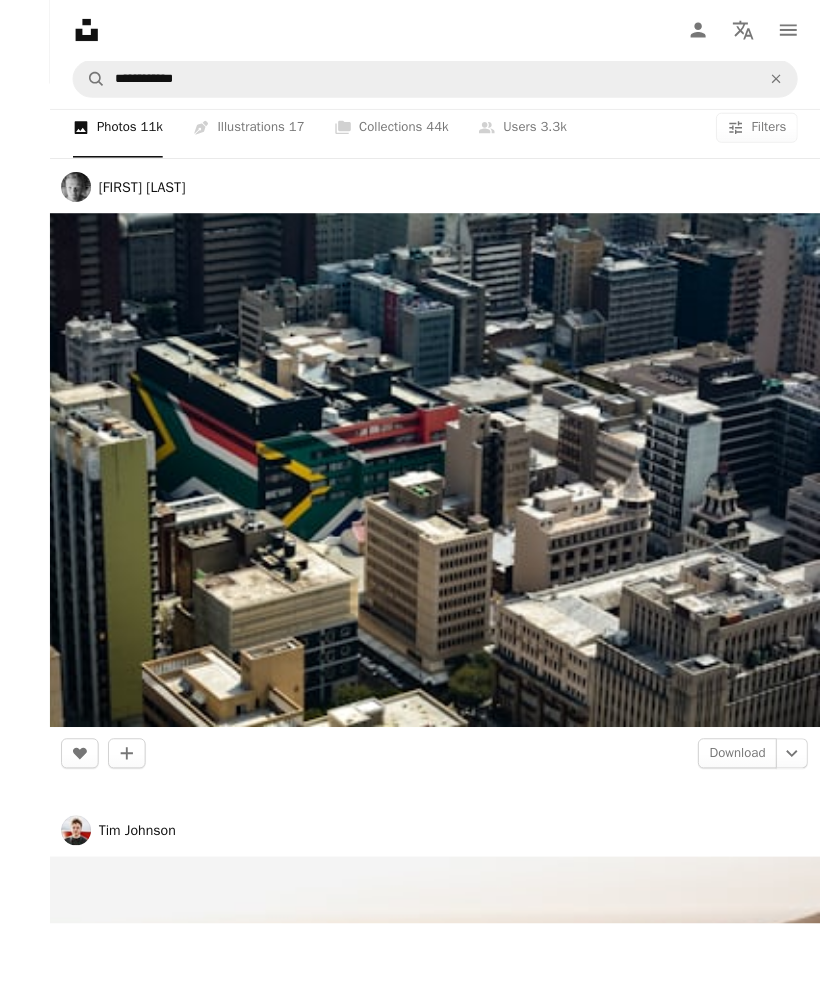 scroll, scrollTop: 10290, scrollLeft: 0, axis: vertical 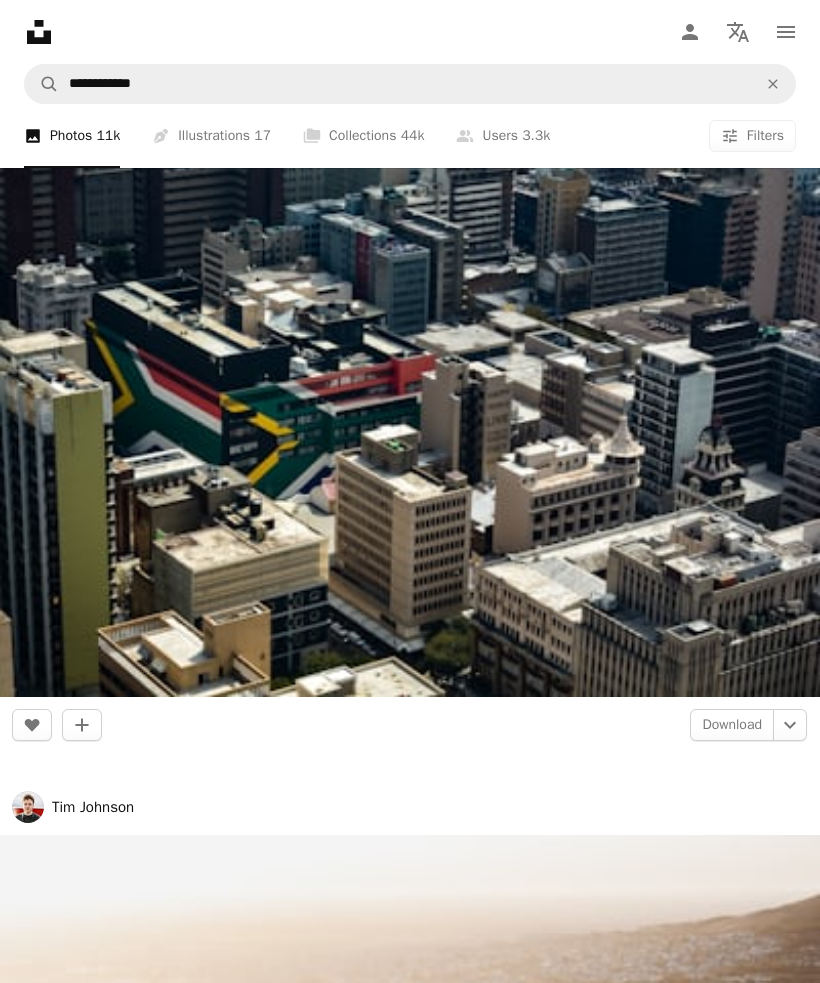 click on "An X shape Close Say thanks! Give a shoutout to  [NAME]  on social. A URL sharing icon (chains) Facebook icon X (formerly Twitter) icon Pinterest icon An envelope" at bounding box center (410, 64987) 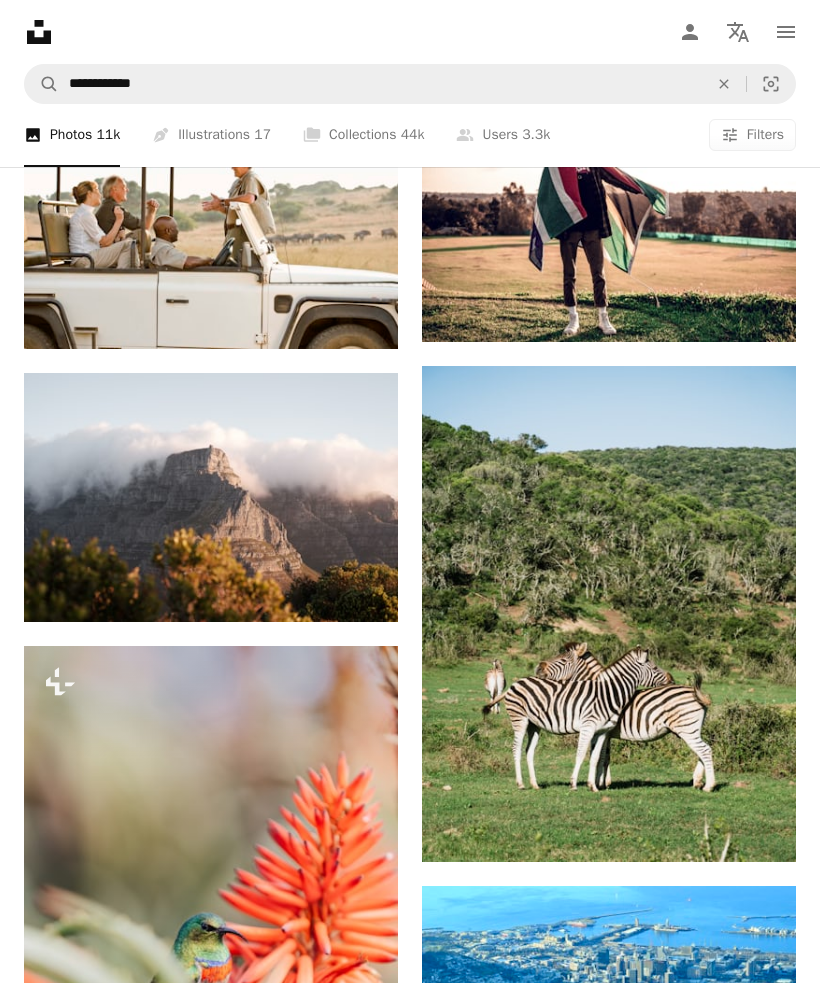 scroll, scrollTop: 17054, scrollLeft: 0, axis: vertical 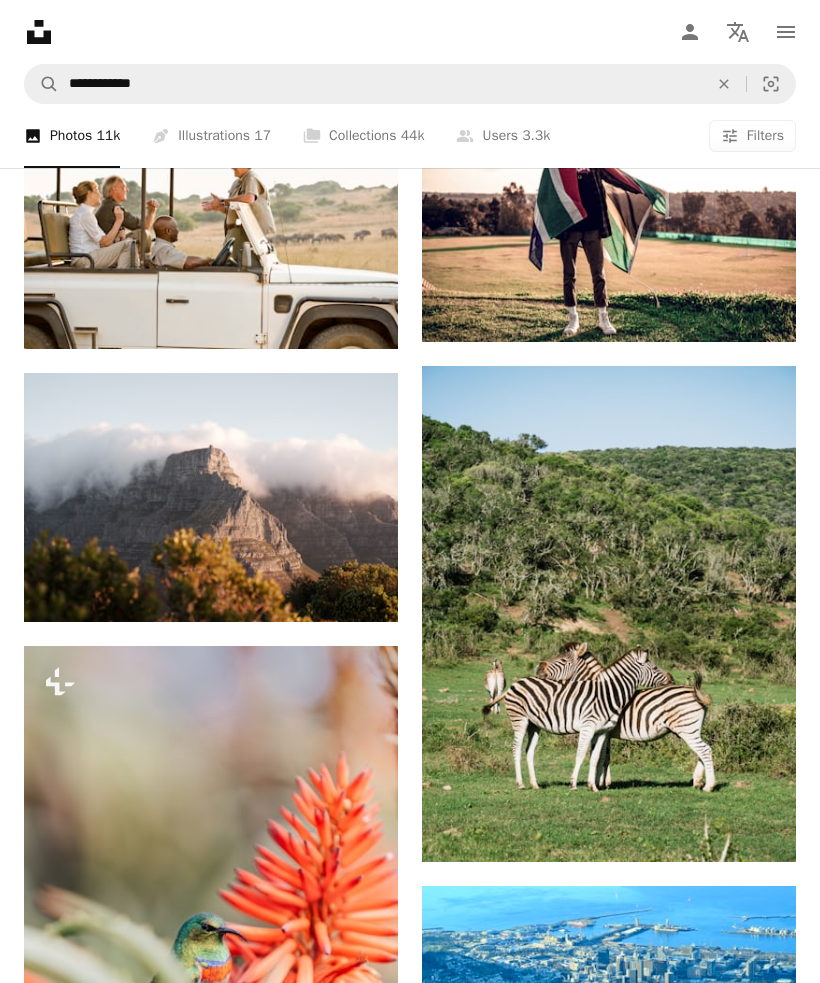 click on "Arrow pointing down" at bounding box center (756, 826) 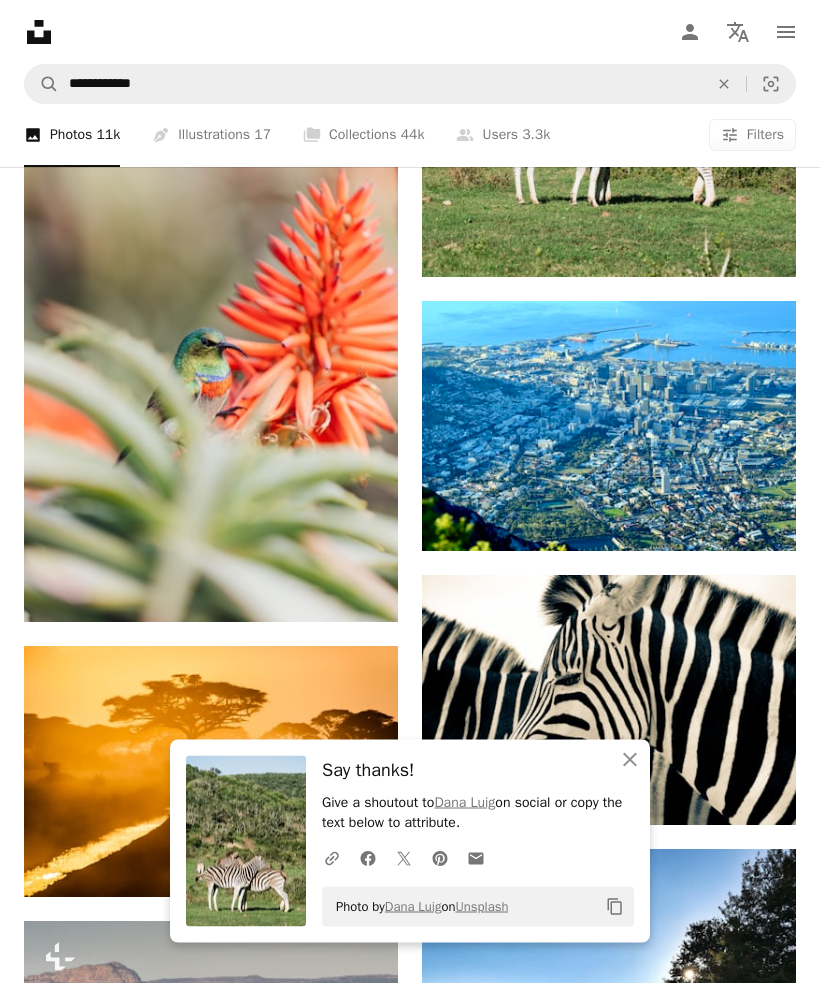 scroll, scrollTop: 17647, scrollLeft: 0, axis: vertical 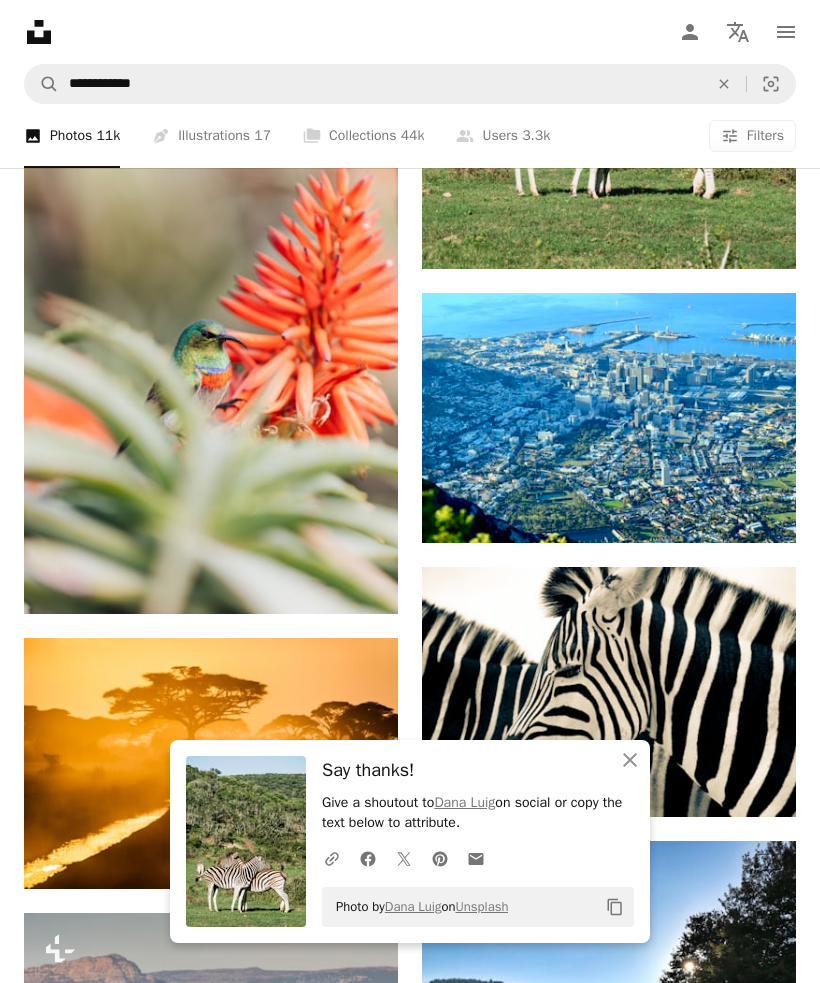 click on "Arrow pointing down" 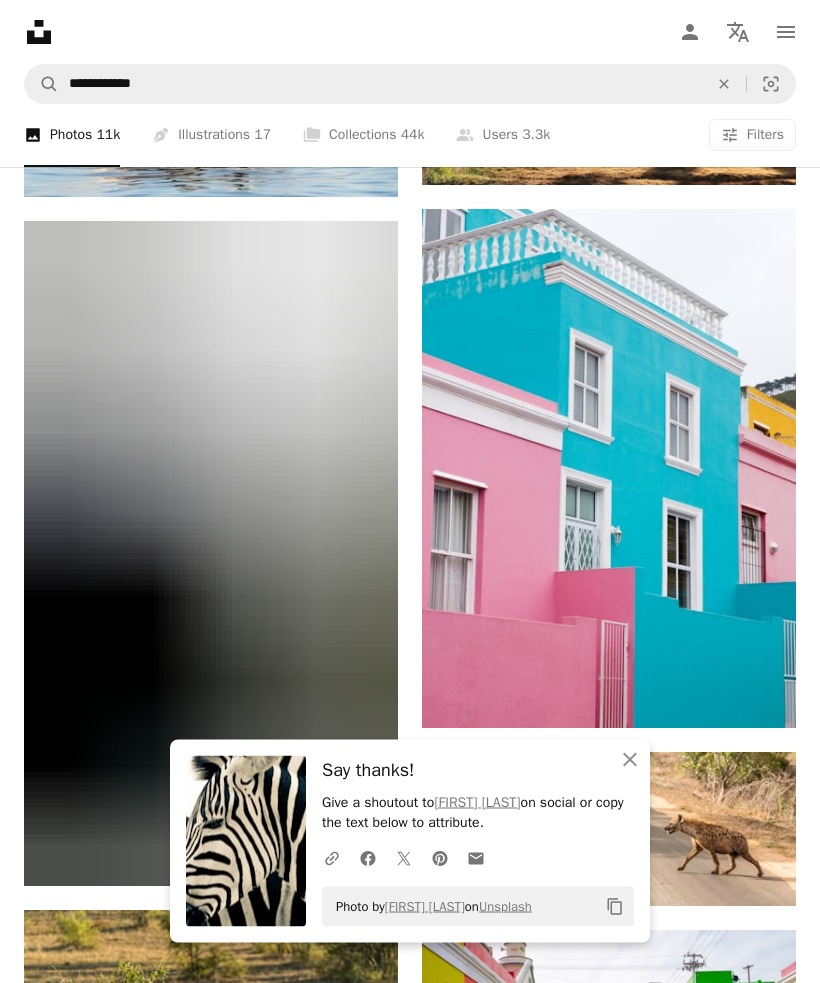 scroll, scrollTop: 18583, scrollLeft: 0, axis: vertical 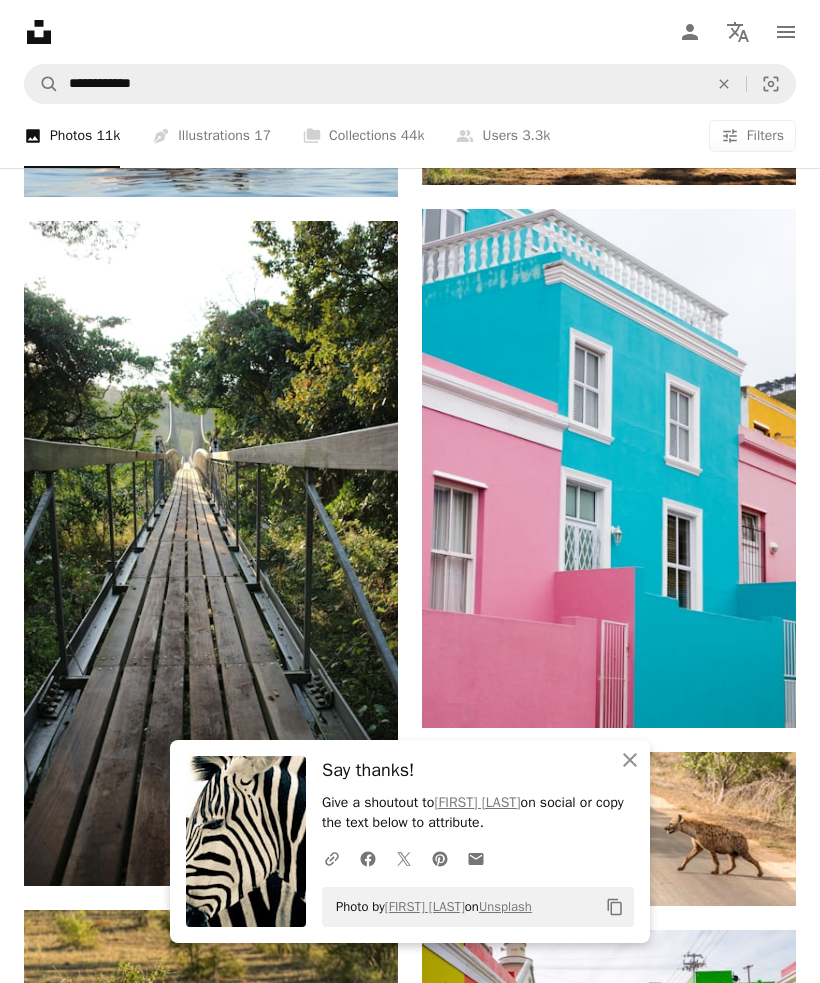 click on "Arrow pointing down" 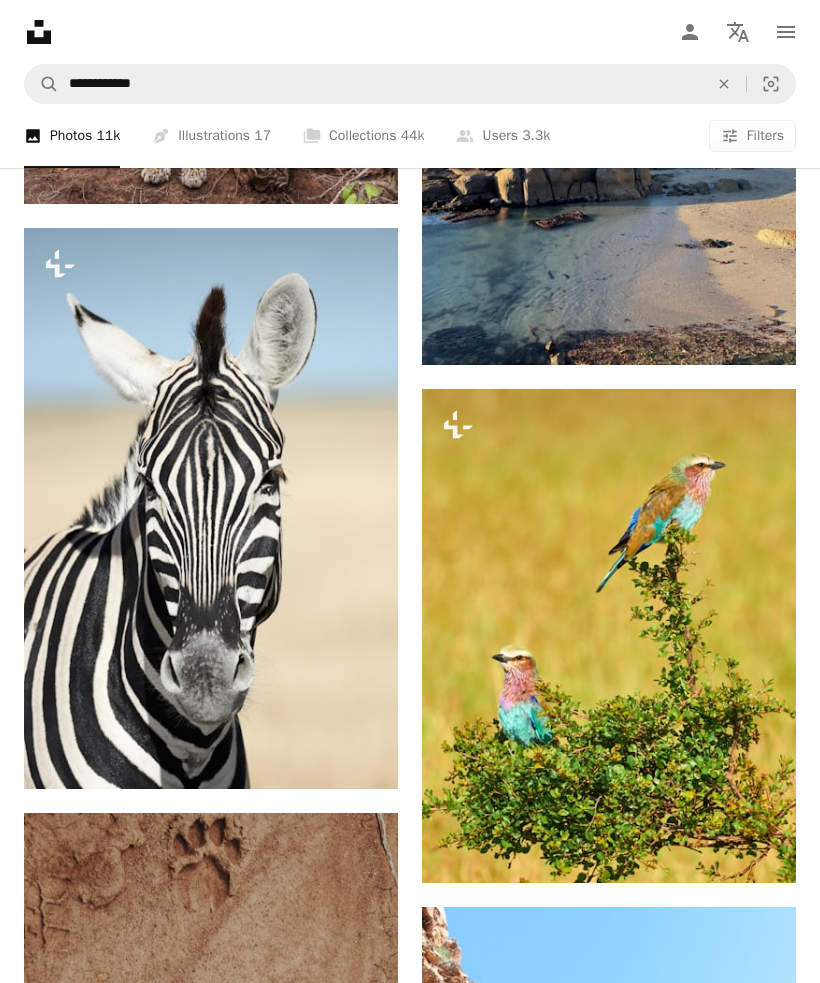 scroll, scrollTop: 24941, scrollLeft: 0, axis: vertical 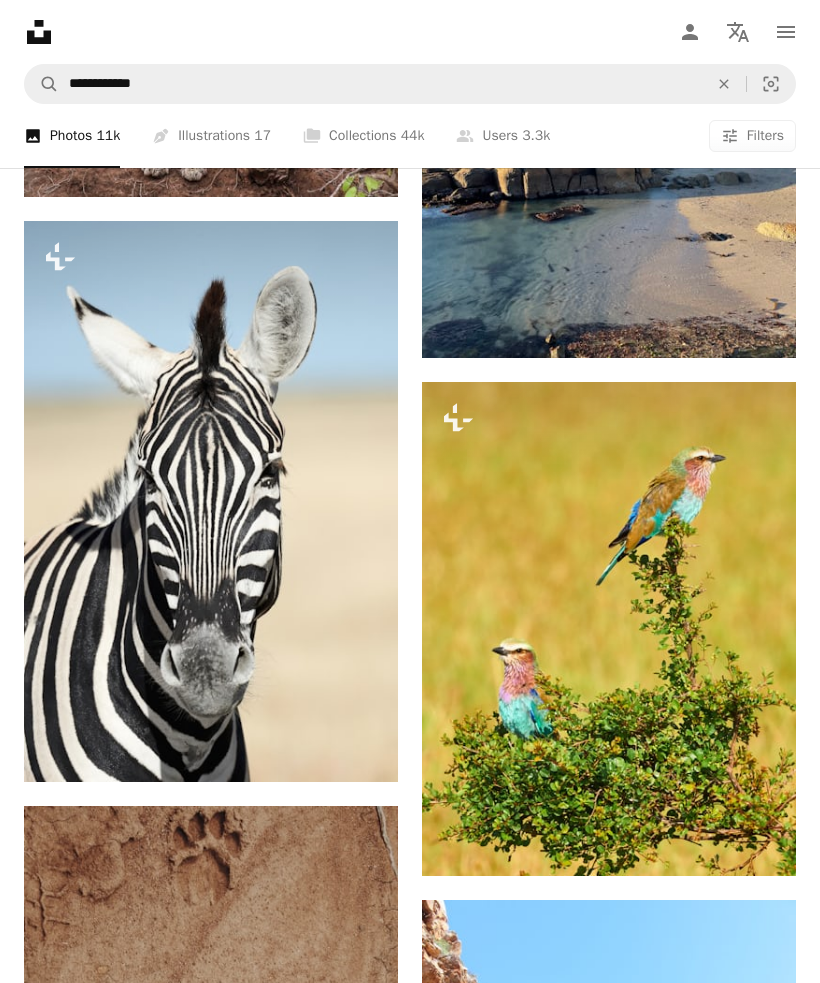 click on "A lock Download" at bounding box center (327, 746) 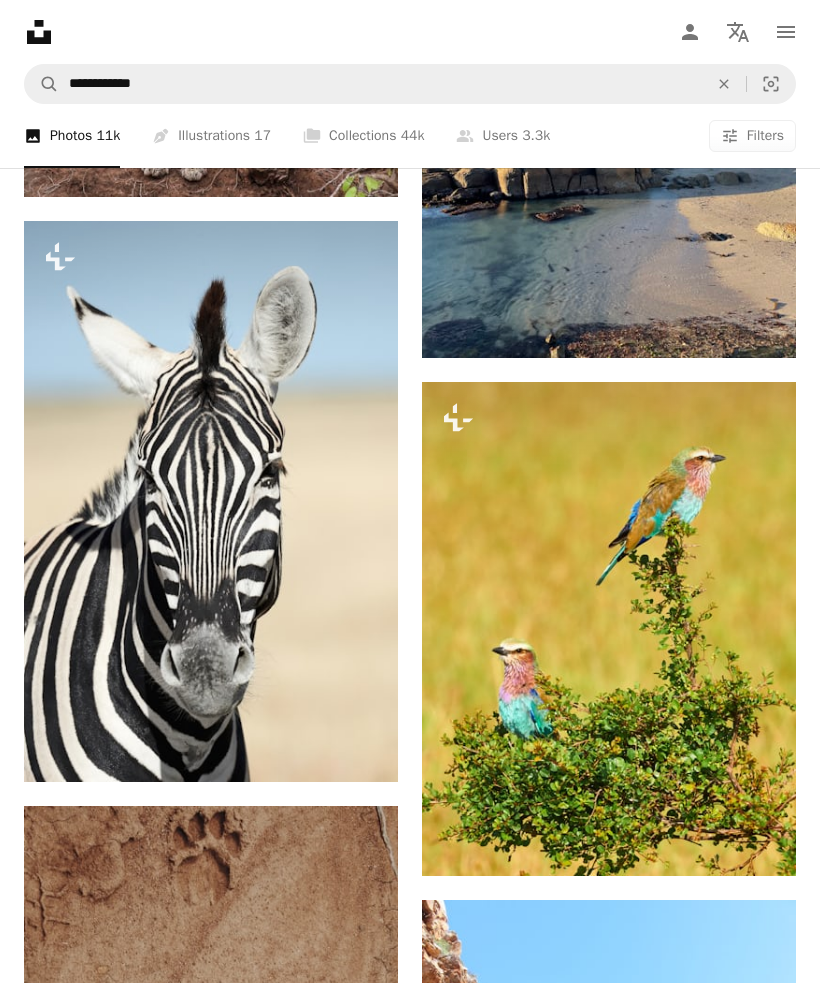 click on "An X shape Premium, ready to use images. Get unlimited access. A plus sign Members-only content added monthly A plus sign Unlimited royalty-free downloads A plus sign Illustrations  New A plus sign Enhanced legal protections yearly 62%  off monthly $16   $6 USD per month * Get  Unsplash+ * When paid annually, billed upfront  $72 Taxes where applicable. Renews automatically. Cancel anytime." at bounding box center [410, 4206] 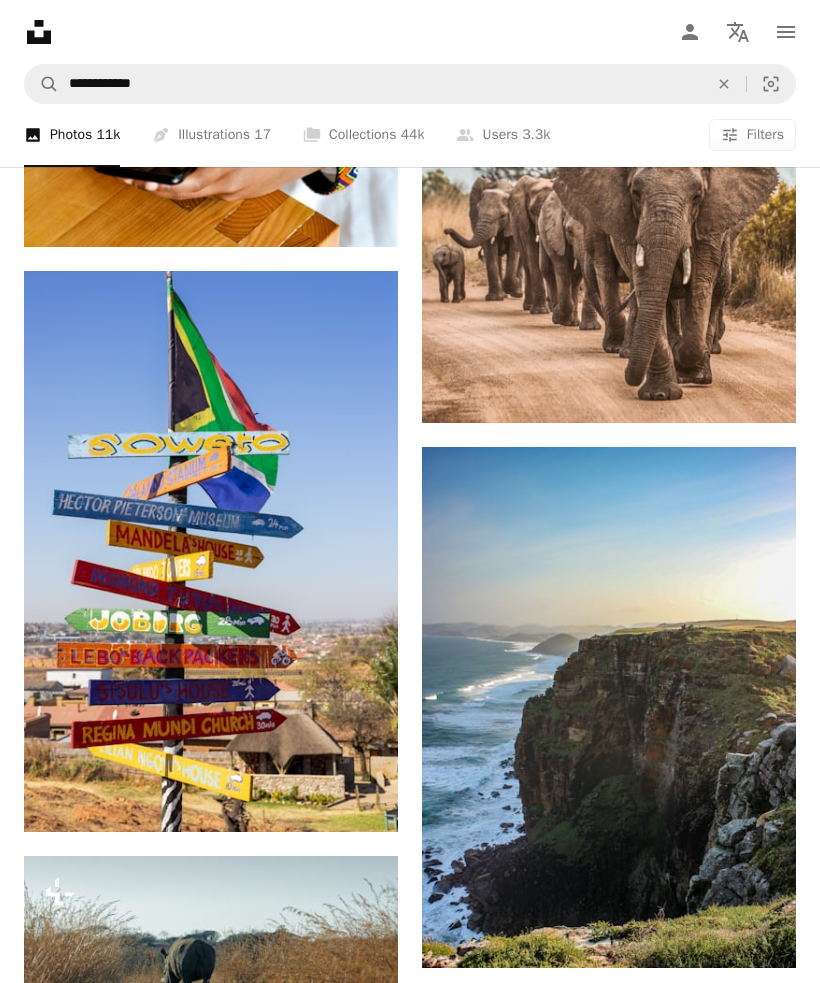 scroll, scrollTop: 26439, scrollLeft: 0, axis: vertical 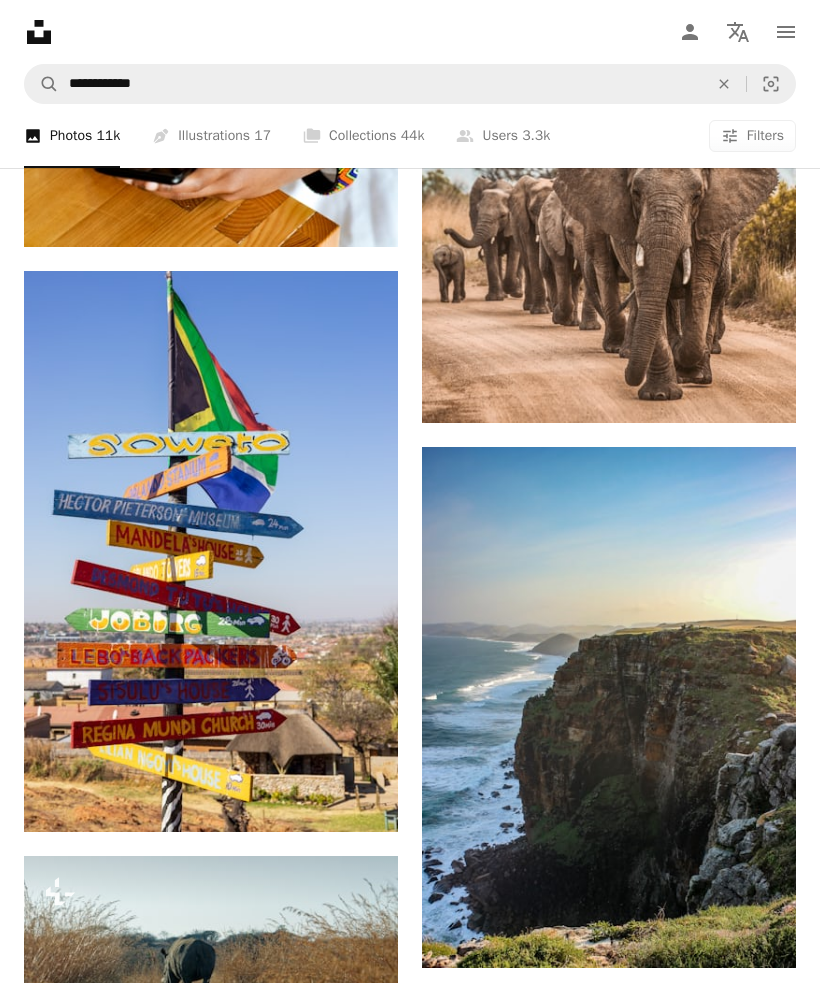 click on "Arrow pointing down" 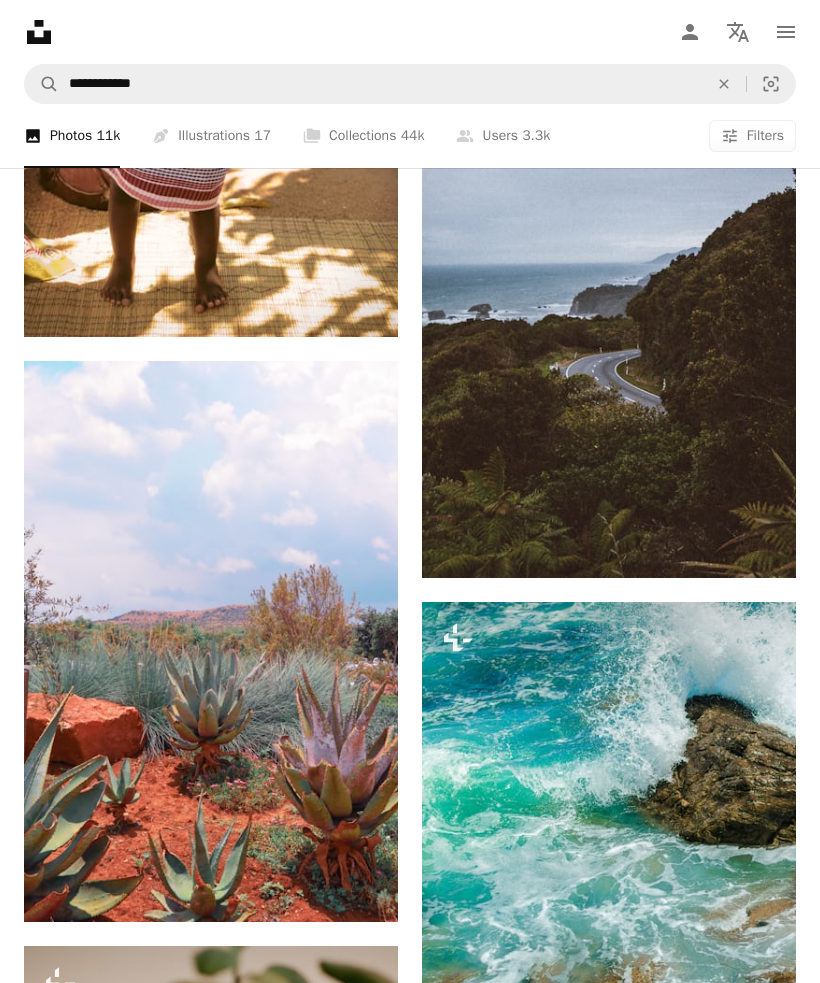 scroll, scrollTop: 37767, scrollLeft: 0, axis: vertical 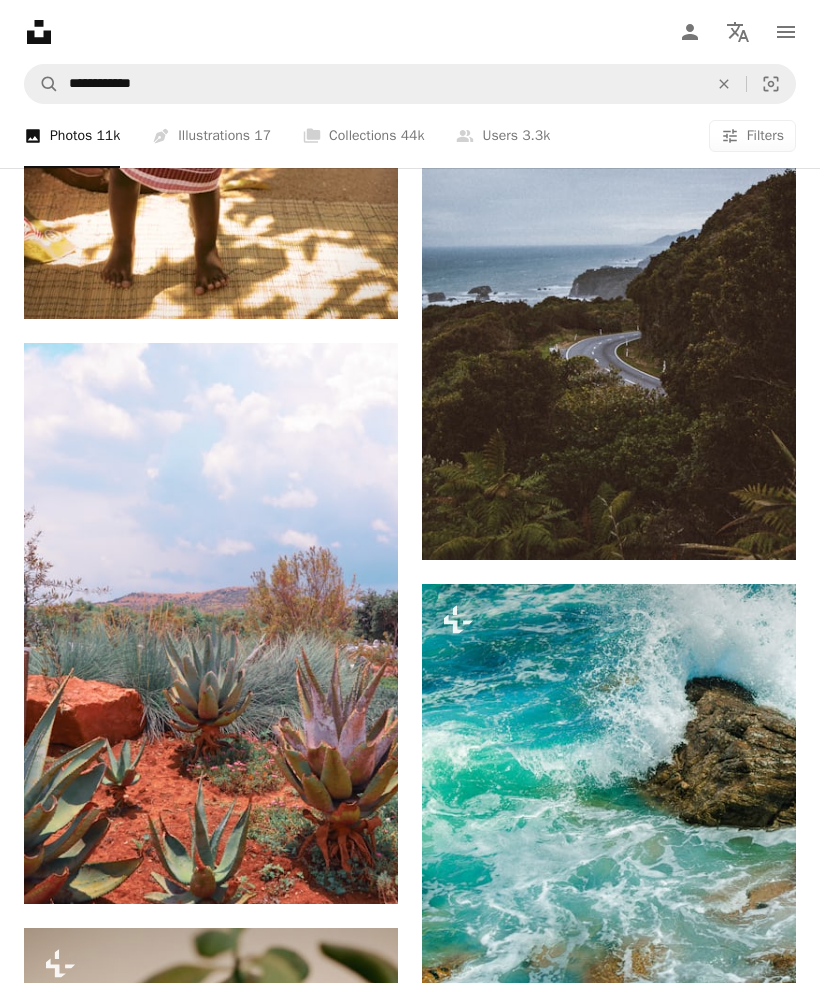 click on "An X shape" 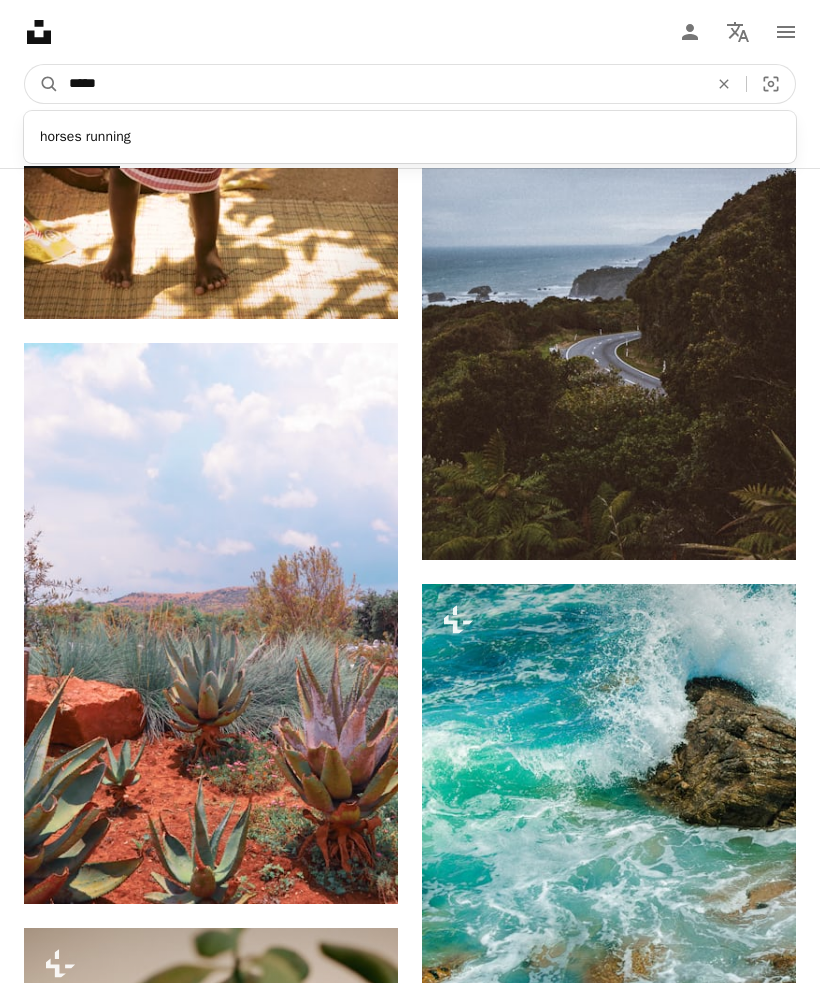 type on "******" 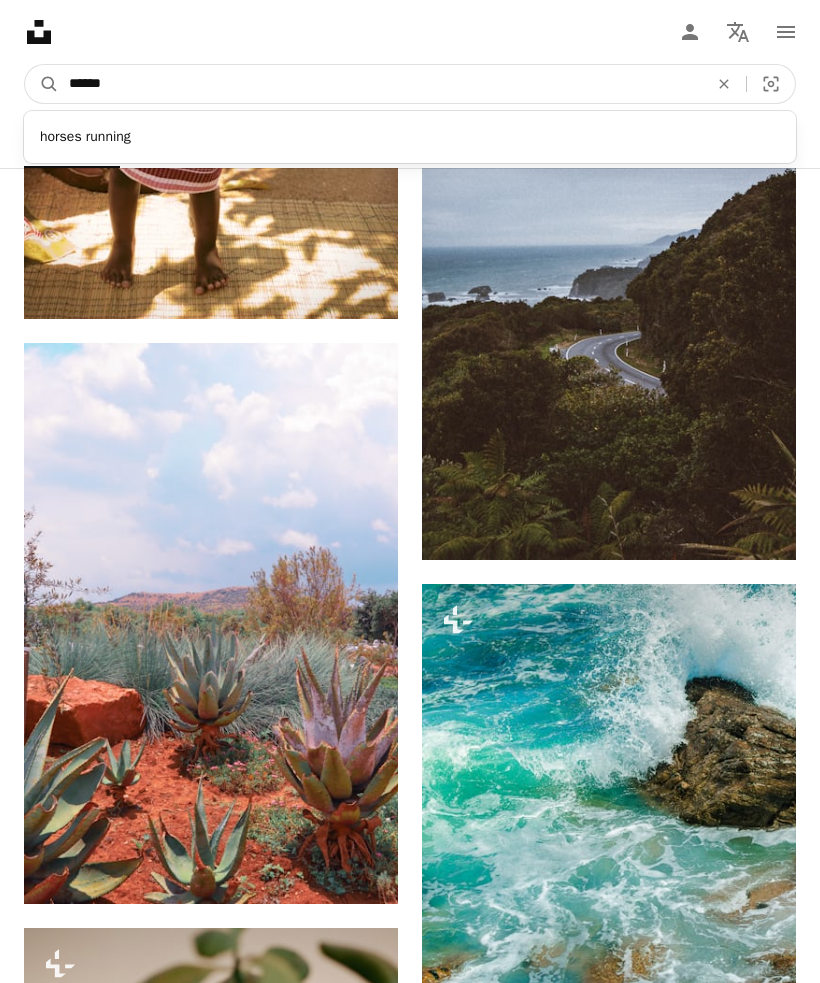click on "A magnifying glass" at bounding box center (42, 84) 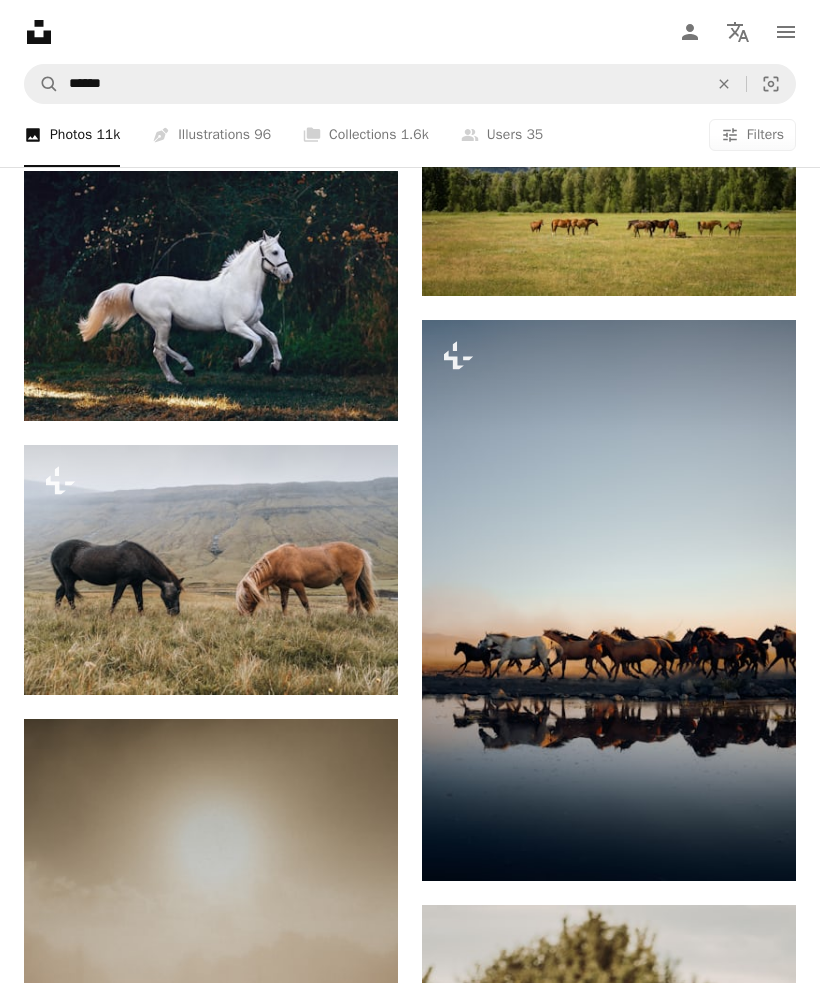 scroll, scrollTop: 1316, scrollLeft: 0, axis: vertical 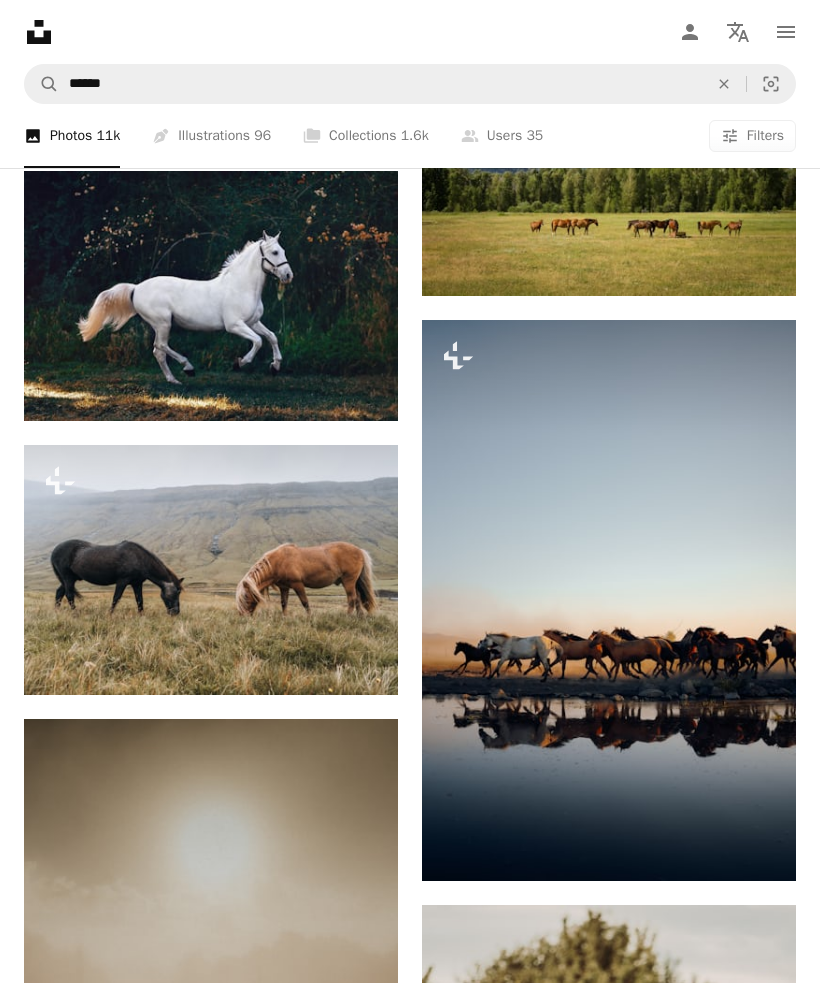 click 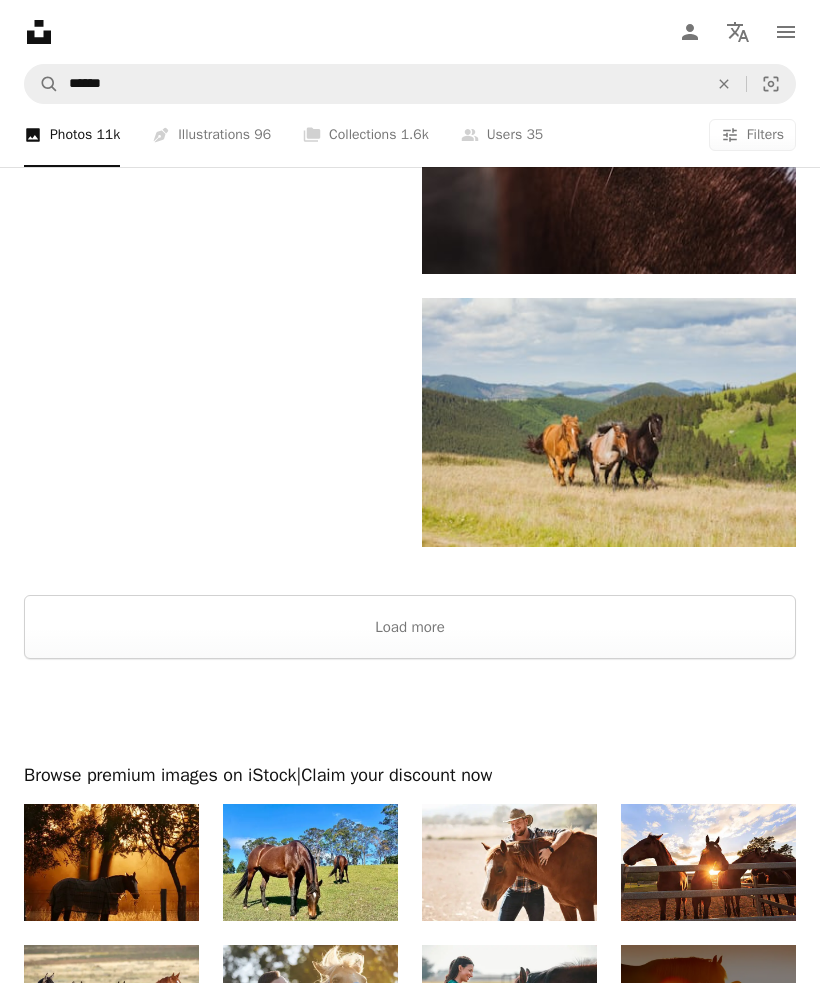 scroll, scrollTop: 4500, scrollLeft: 0, axis: vertical 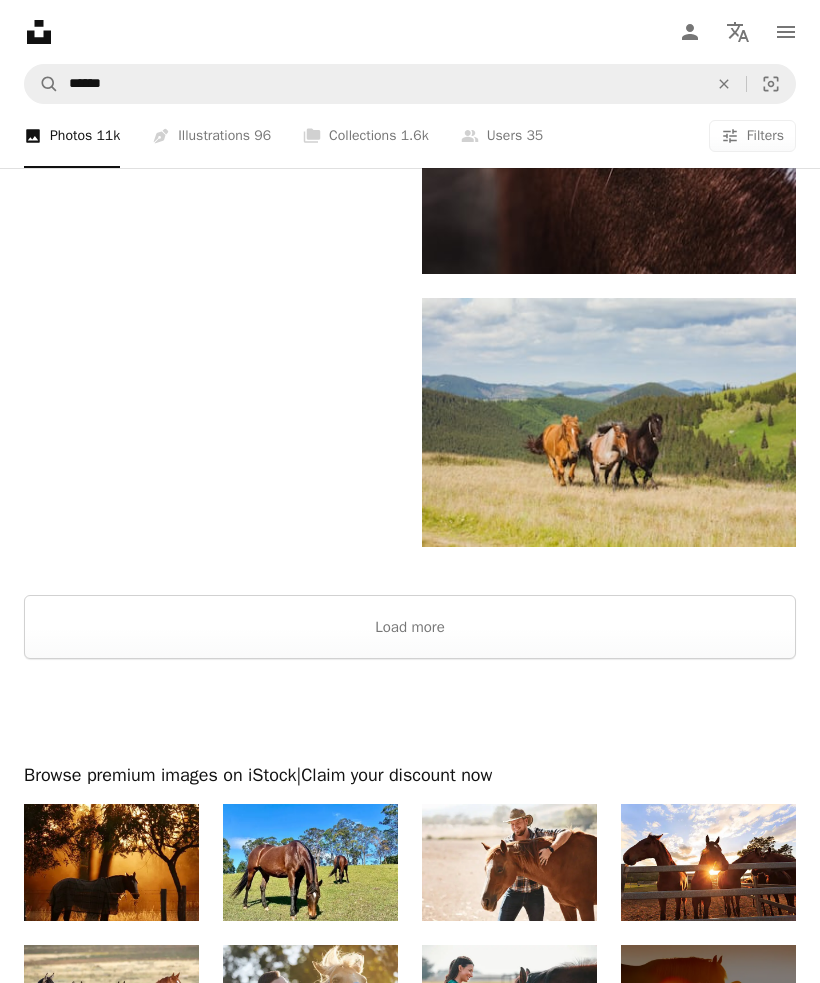 click on "Load more" at bounding box center (410, 627) 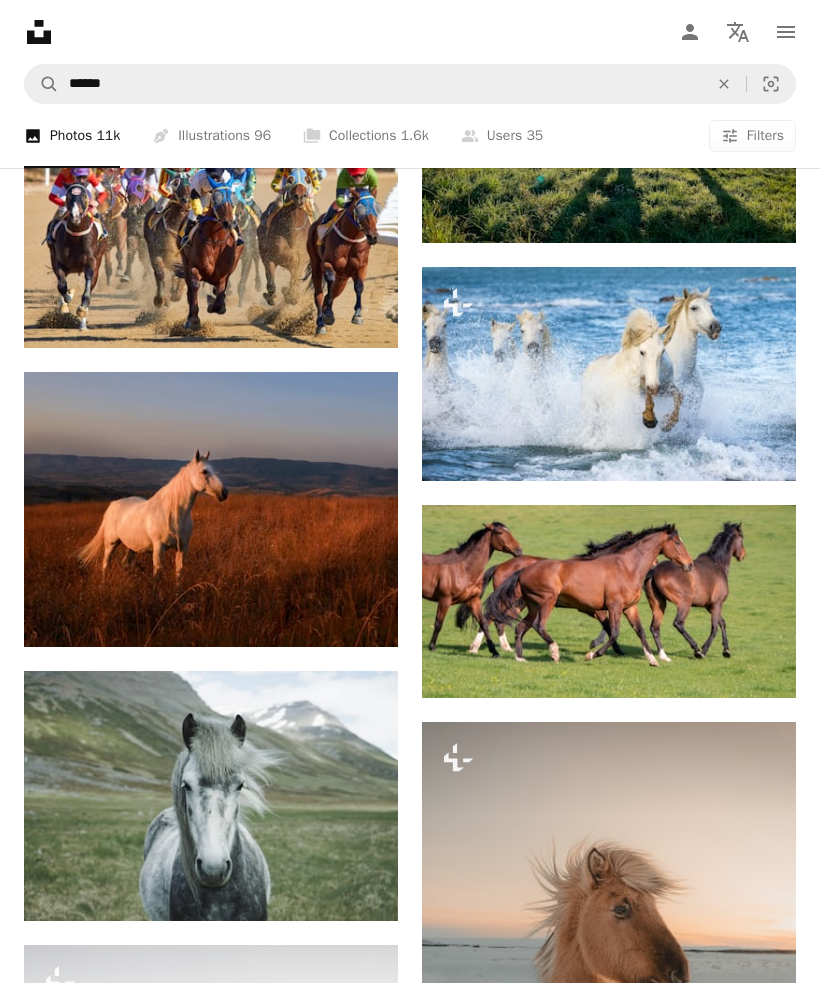 scroll, scrollTop: 12273, scrollLeft: 0, axis: vertical 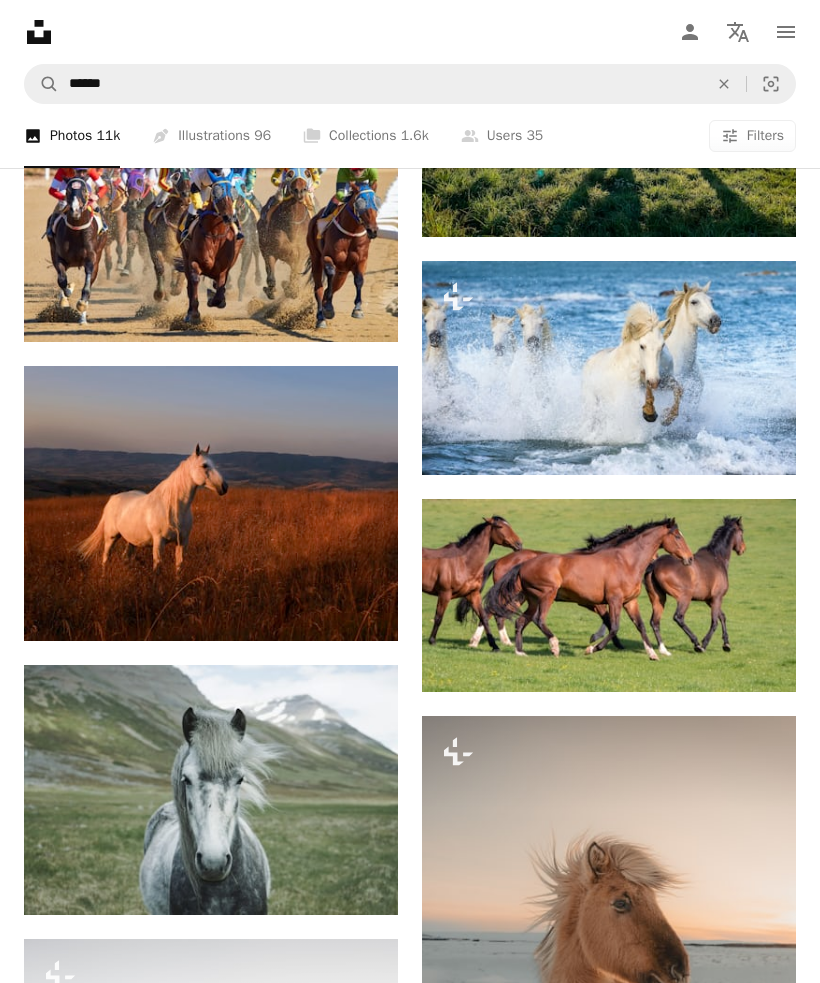 click on "Arrow pointing down" 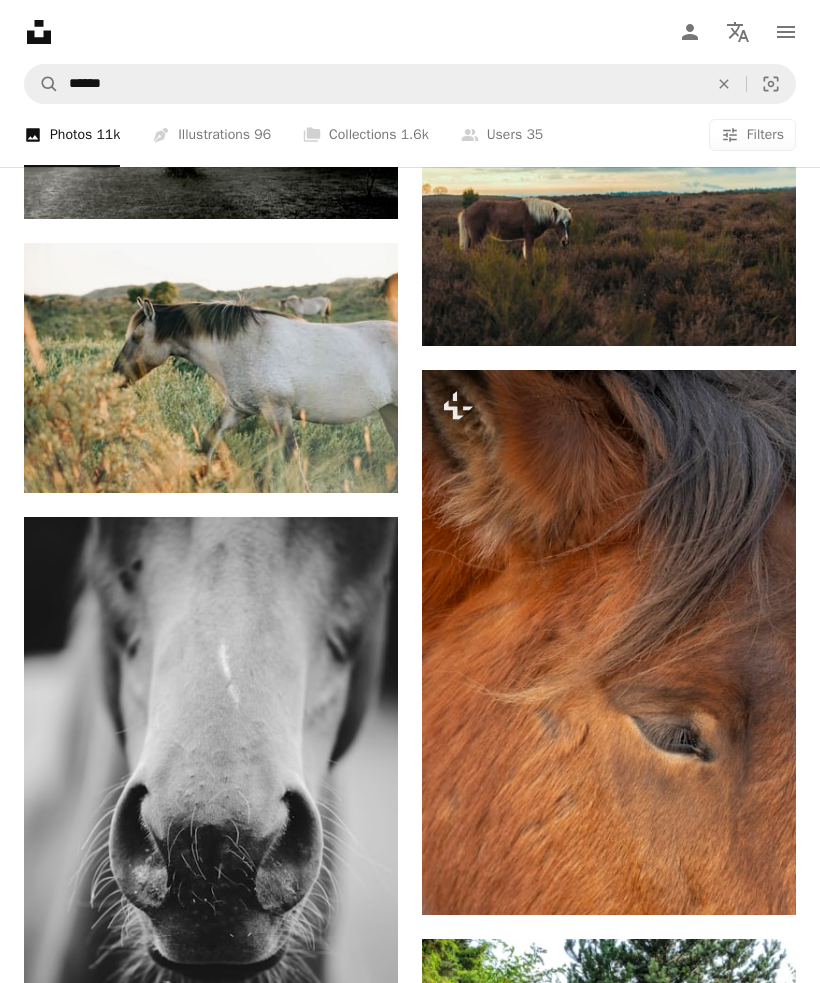 scroll, scrollTop: 45267, scrollLeft: 0, axis: vertical 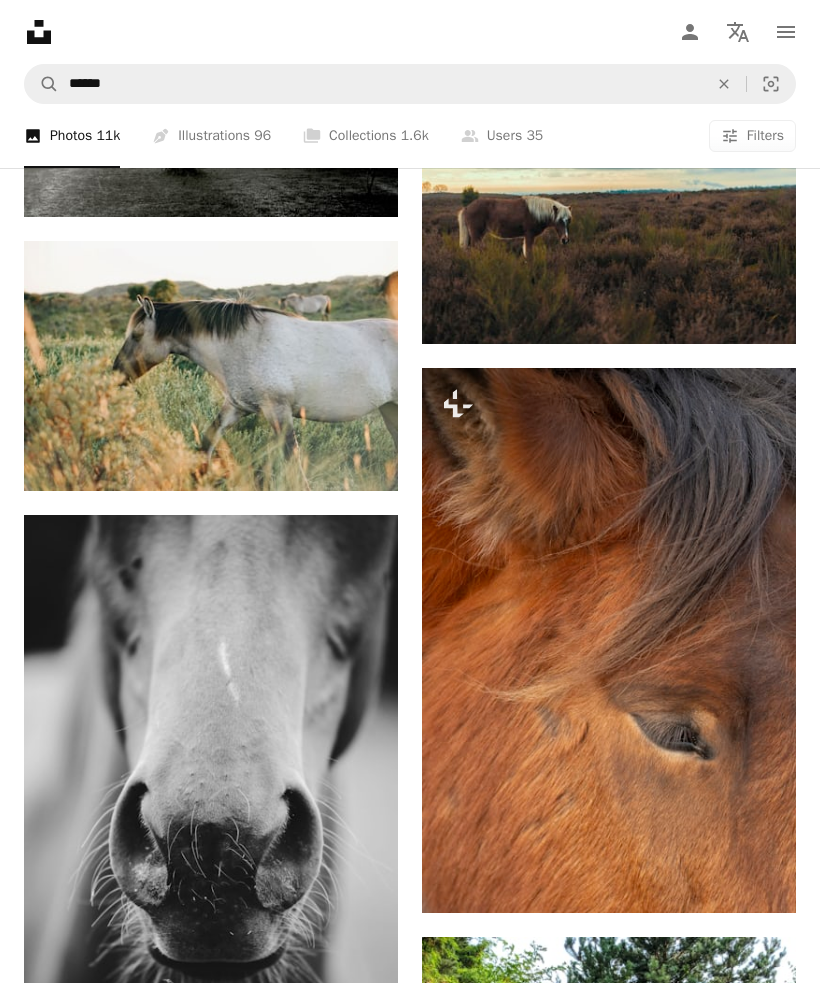 click on "An X shape" 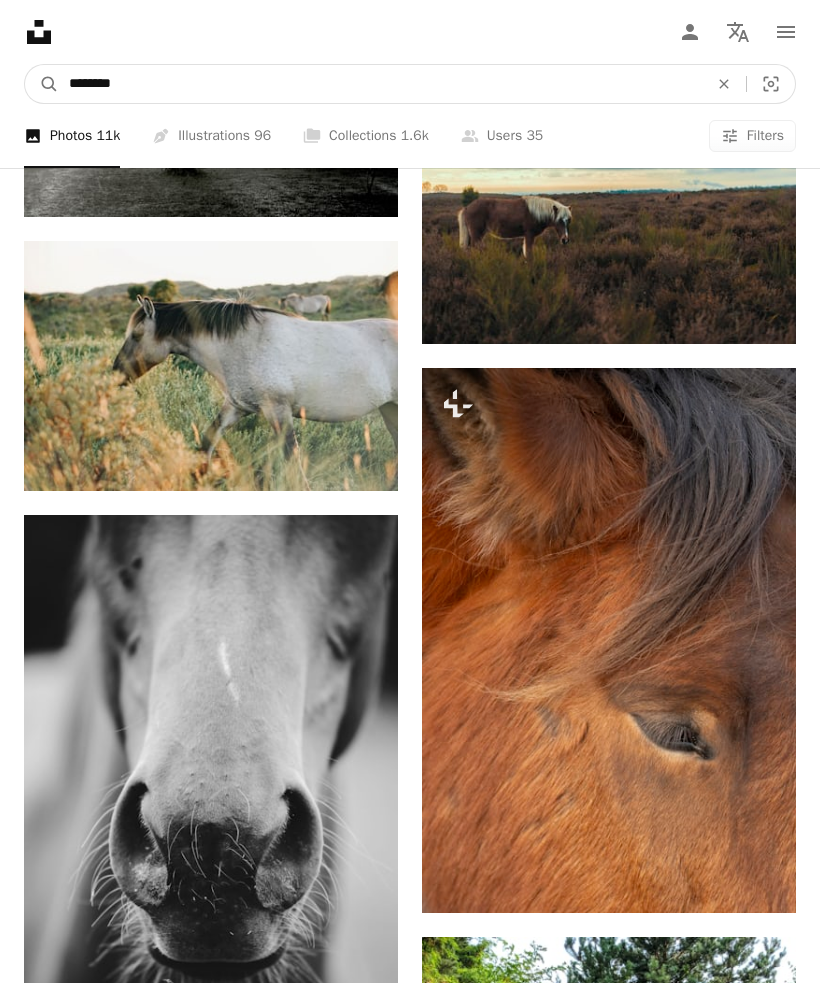 type on "********" 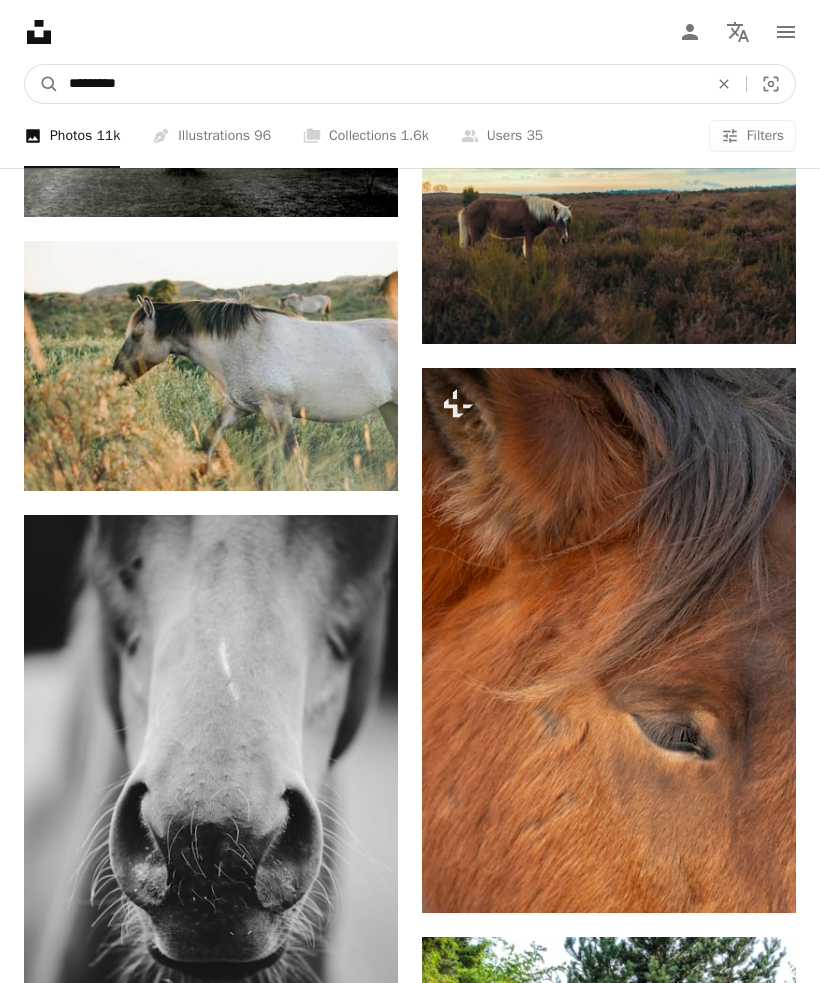 click on "A magnifying glass" at bounding box center [42, 84] 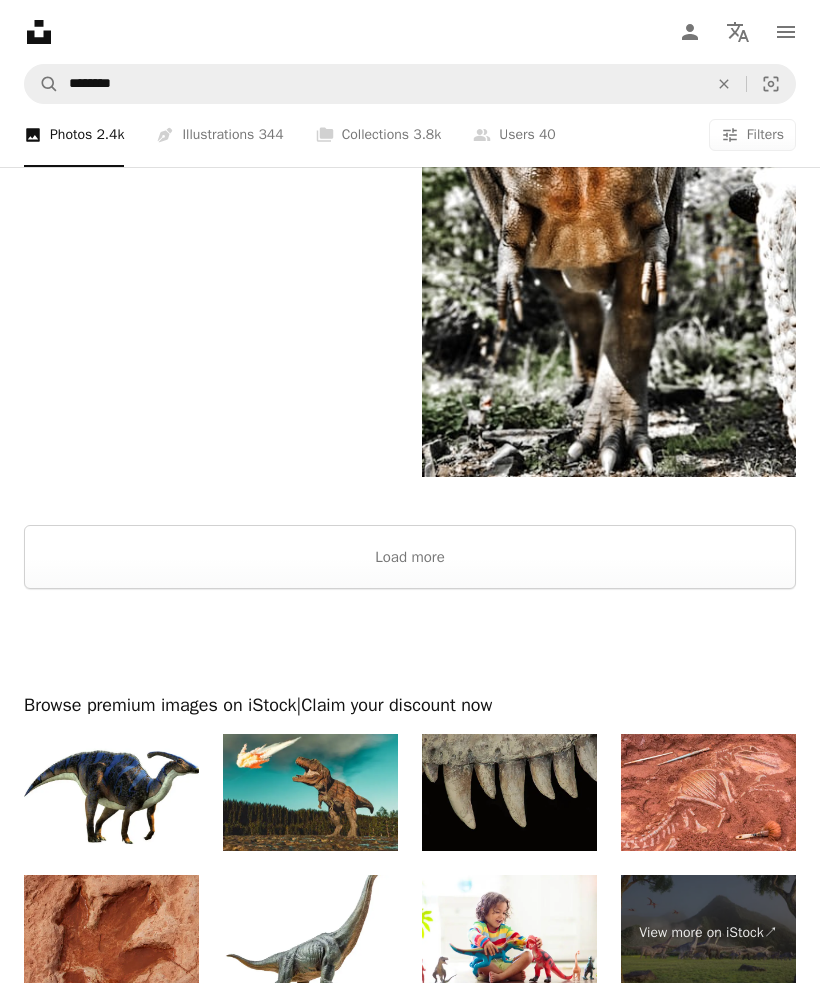 scroll, scrollTop: 4555, scrollLeft: 0, axis: vertical 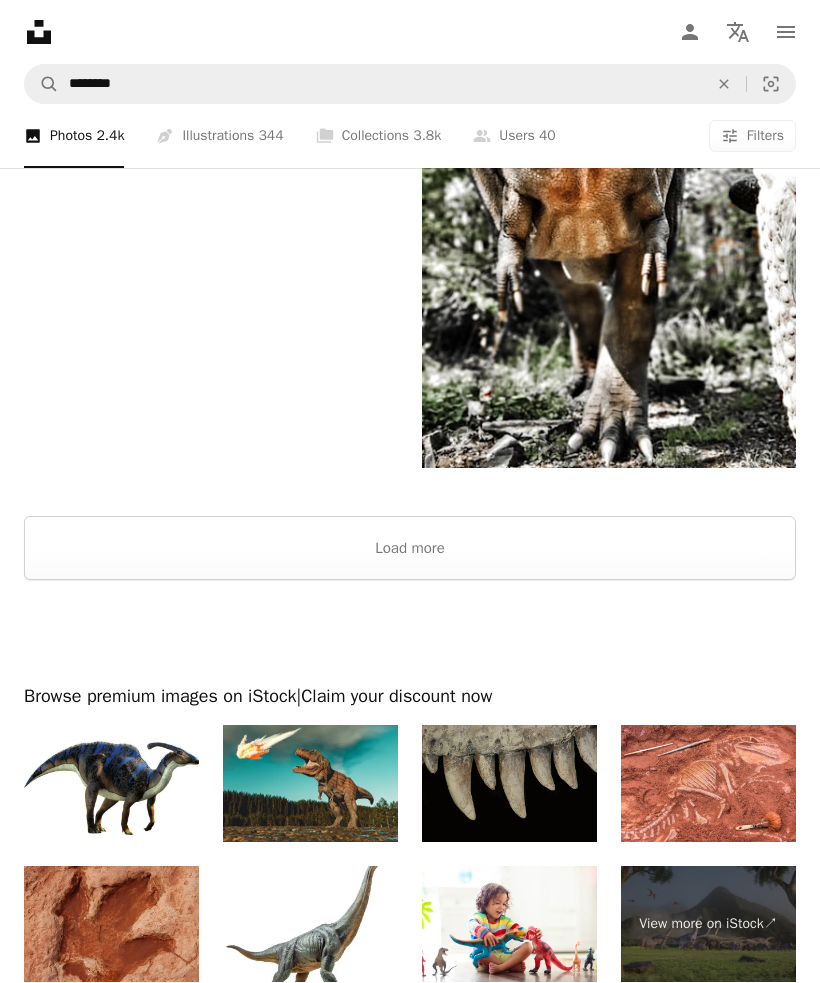 click on "Load more" at bounding box center [410, 548] 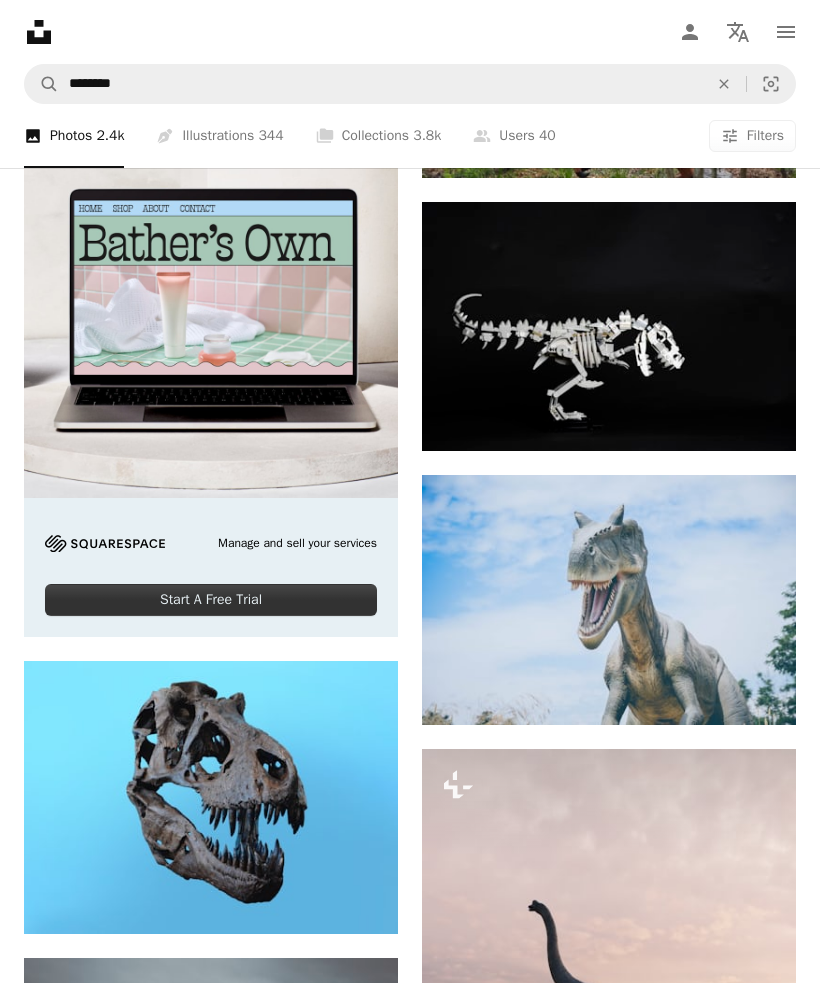 scroll, scrollTop: 5183, scrollLeft: 0, axis: vertical 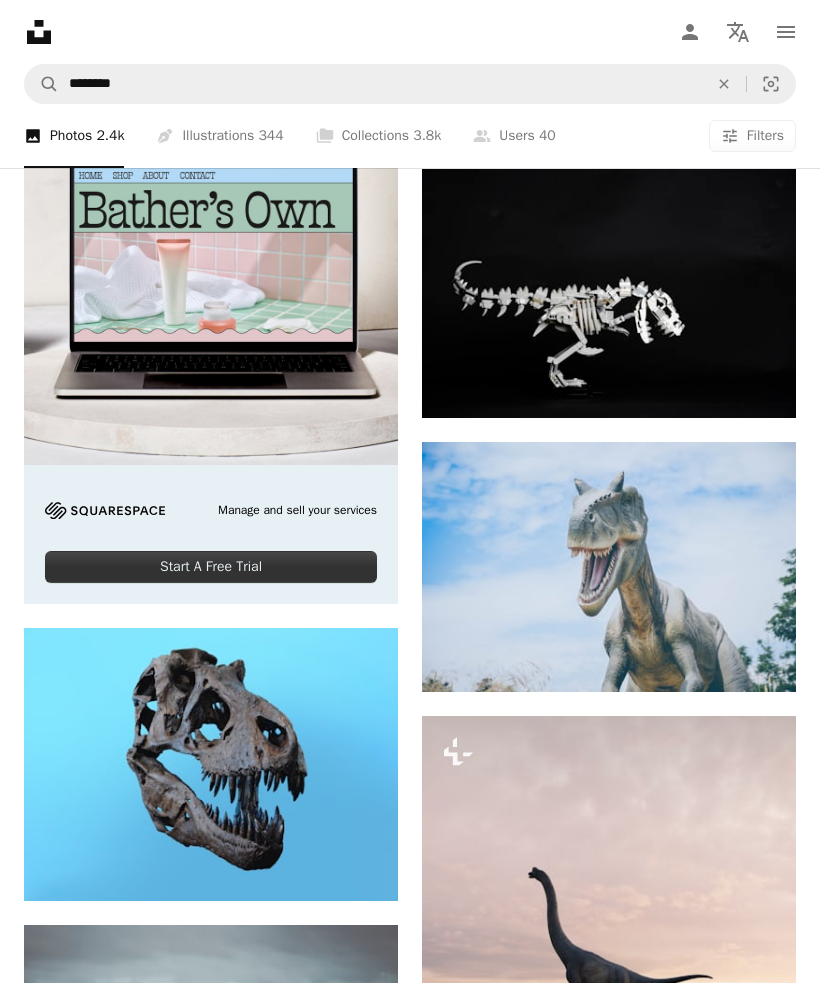 click at bounding box center [211, 764] 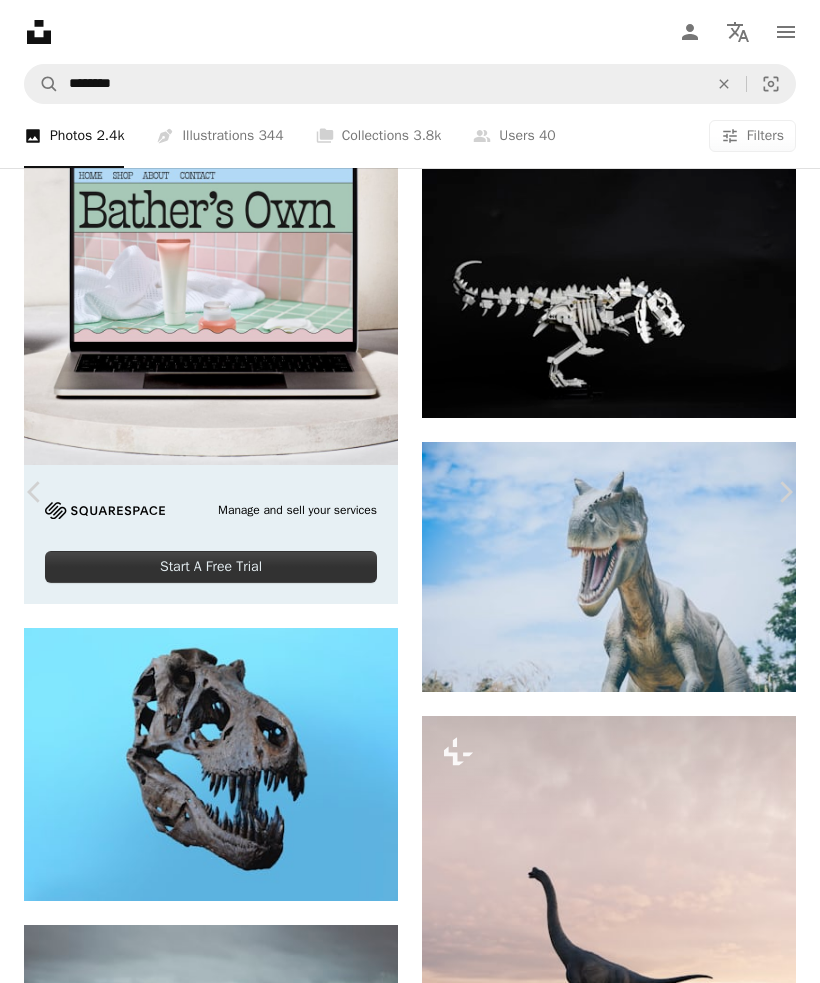 click on "Download free" at bounding box center (621, 3286) 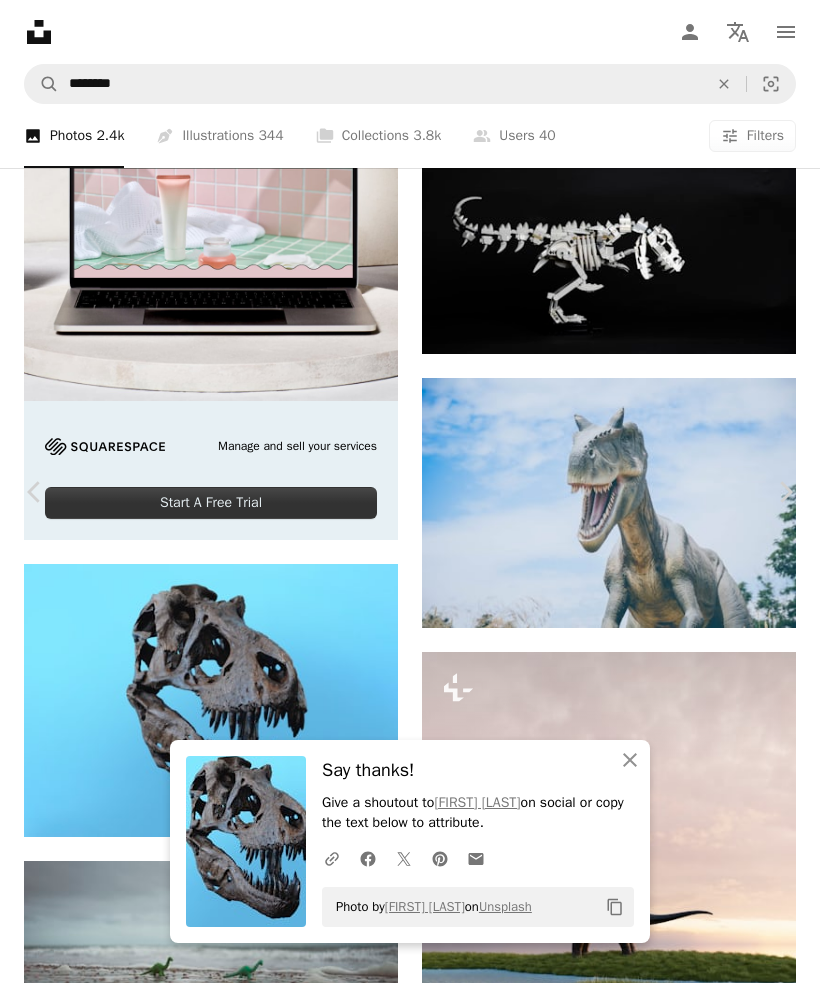 click on "An X shape Chevron left Chevron right An X shape Close Say thanks! Give a shoutout to  [NAME]  on social or copy the text below to attribute. A URL sharing icon (chains) Facebook icon X (formerly Twitter) icon Pinterest icon An envelope Photo by  [NAME]  on  Unsplash
Copy content [NAME] [LAST] A heart A plus sign Download free Chevron down Zoom in Views 5,490,685 Downloads 34,217 A forward-right arrow Share Info icon Info More Actions Jurassic Heads A map marker BWT Landing 3 - Science Center, [CITY], [COUNTRY] Calendar outlined Published on  [MONTH] [DAY], [YEAR] Camera NIKON CORPORATION, NIKON D7000 Safety Free to use under the  Unsplash License blue science skeleton museum dinosaur head reptile bone fossil dino jaw trex tyrannosaurus grey united states baltimore Public domain images Browse premium related images on iStock  |  Save 20% with code UNSPLASH20 View more on iStock  ↗ Related images A heart A plus sign [NAME] Available for hire A checkmark inside of a circle" at bounding box center (410, 3666) 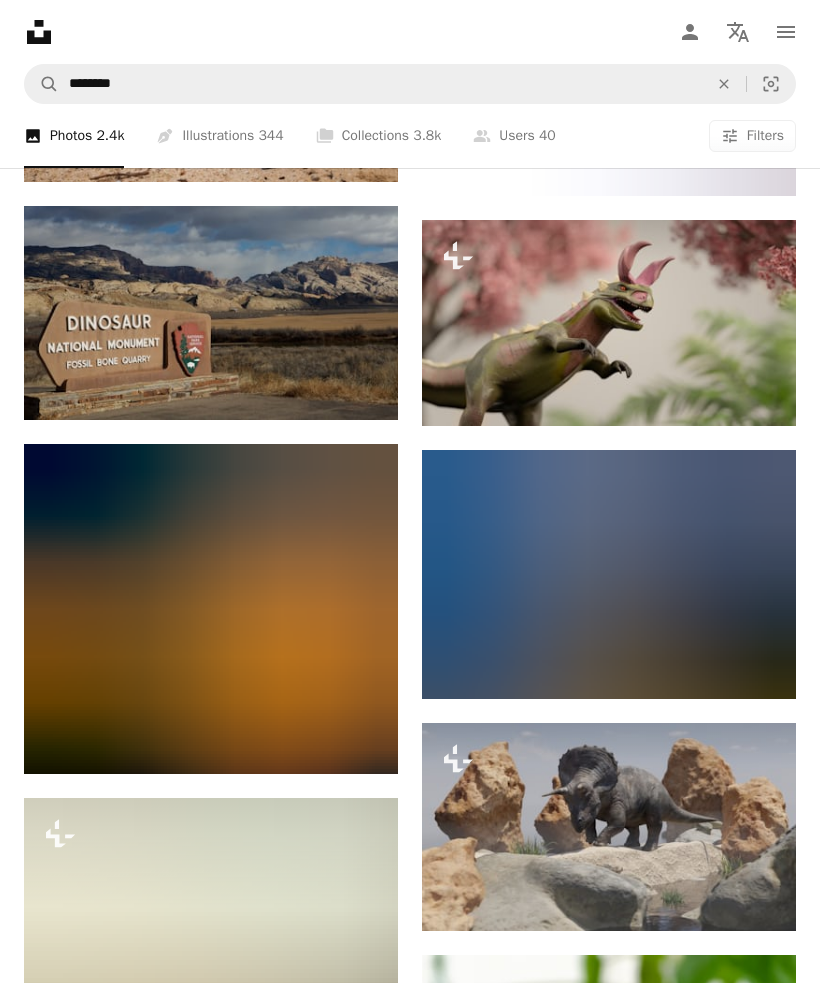 scroll, scrollTop: 29361, scrollLeft: 0, axis: vertical 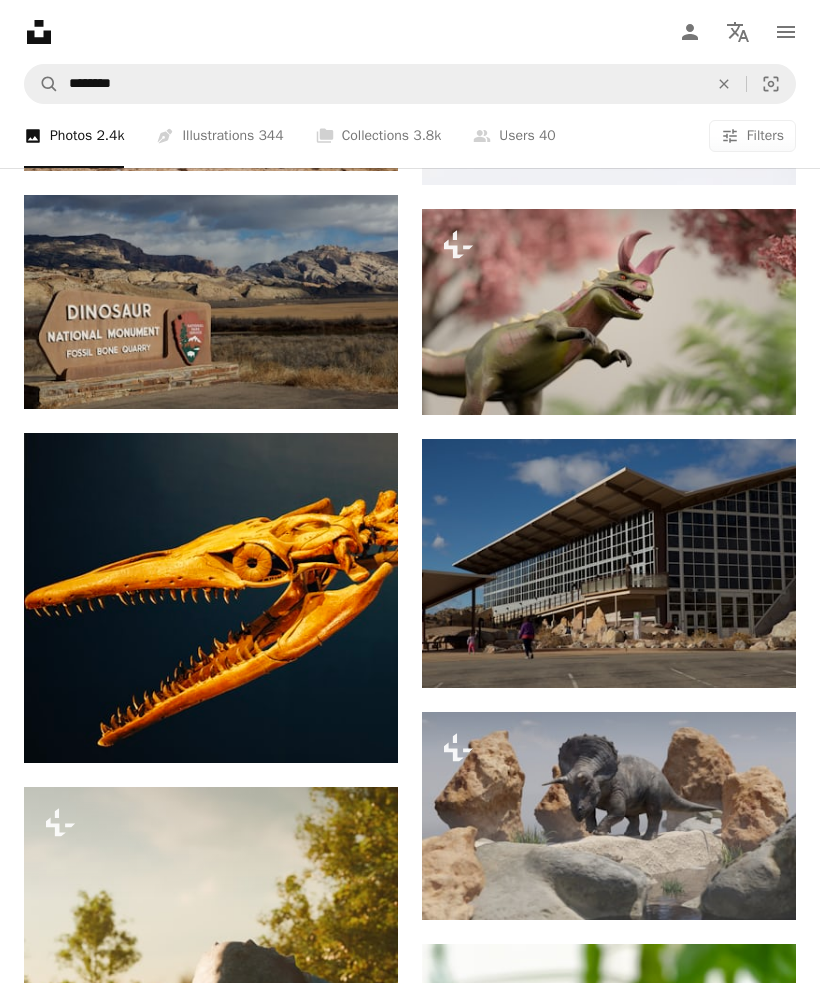 click on "An X shape" at bounding box center [724, 84] 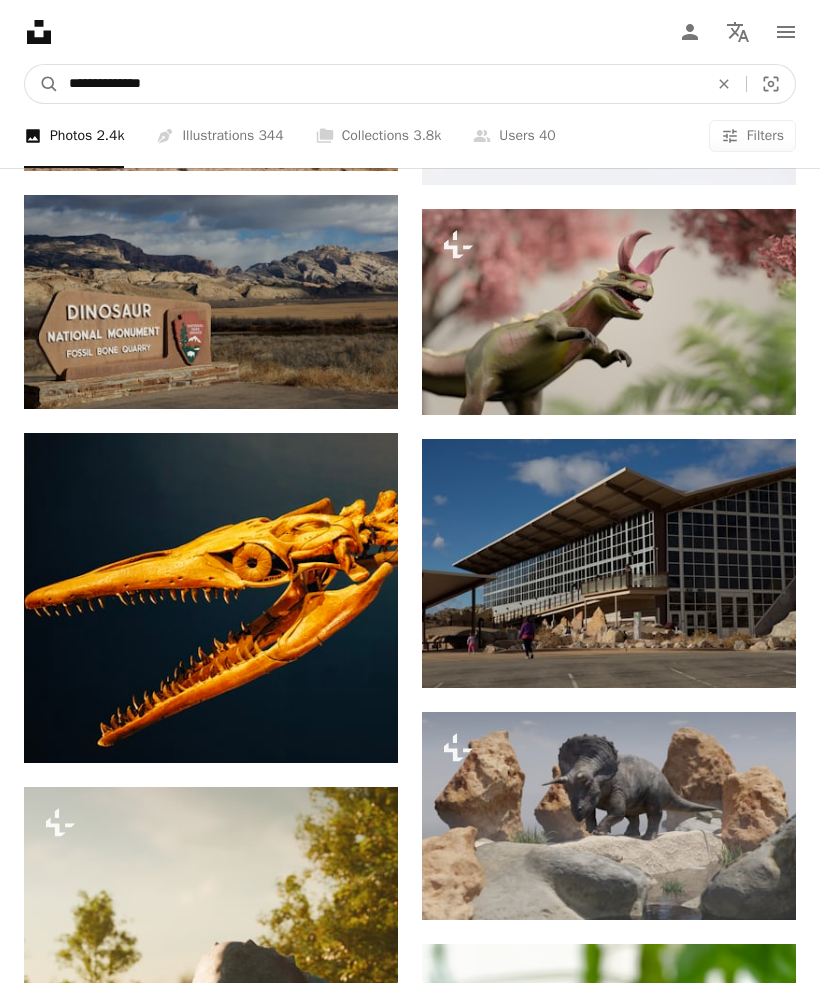 type on "**********" 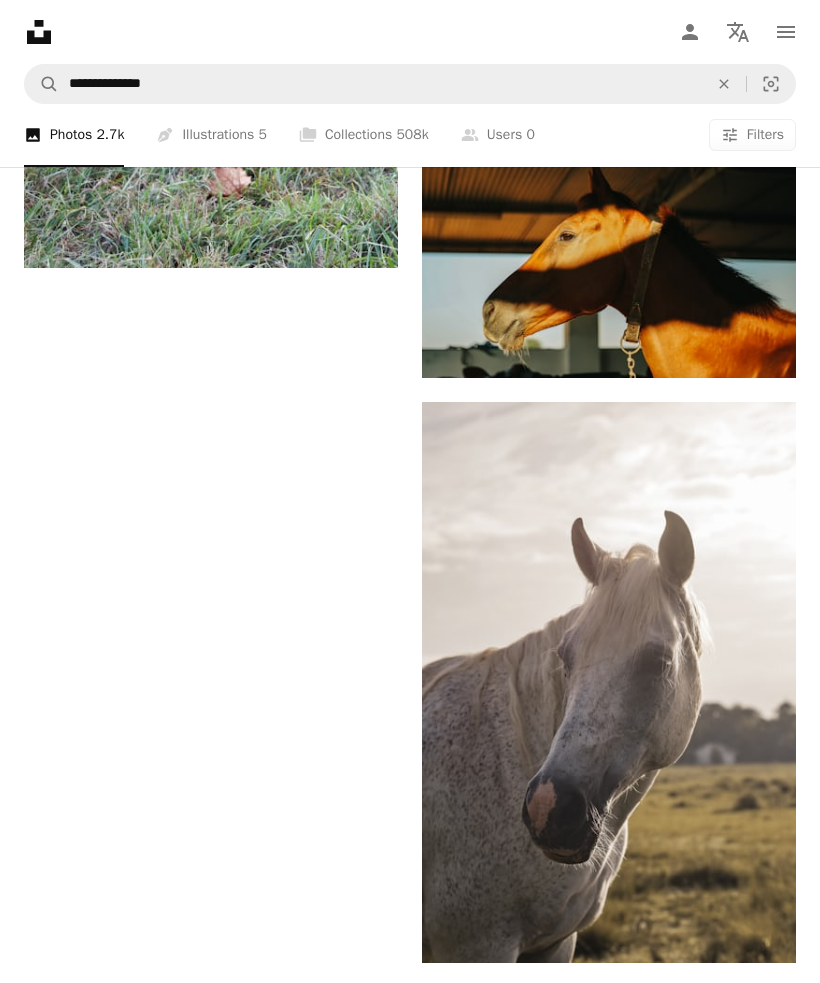 scroll, scrollTop: 4706, scrollLeft: 0, axis: vertical 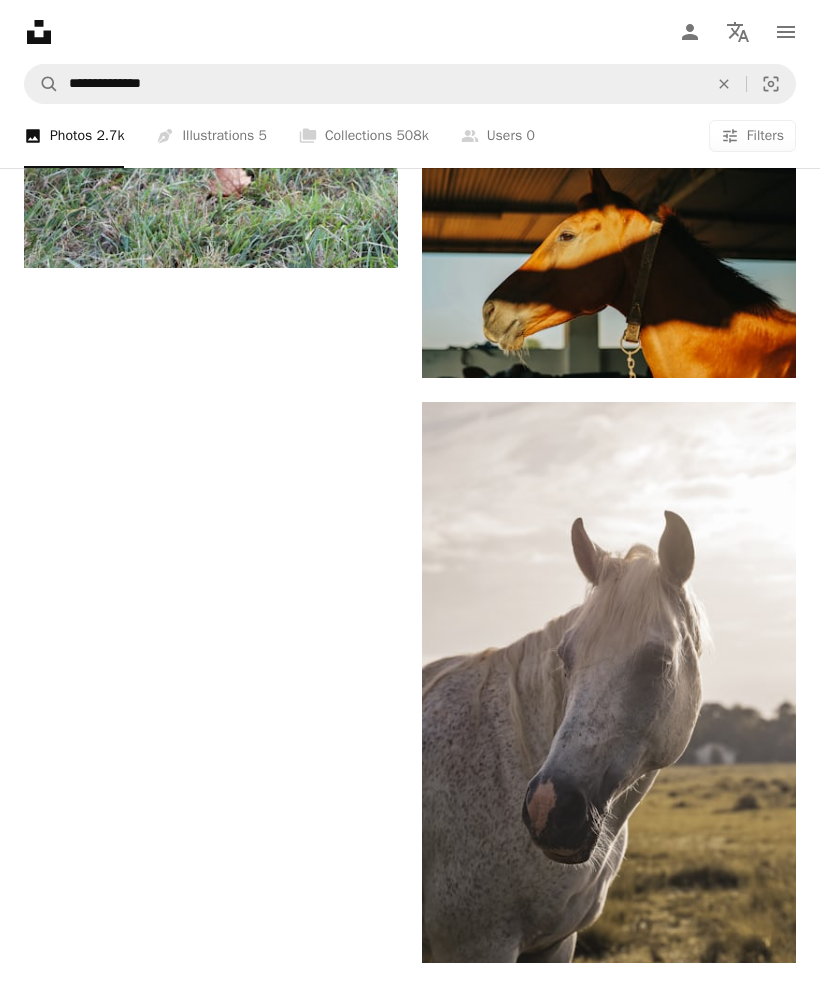 click on "Arrow pointing down" 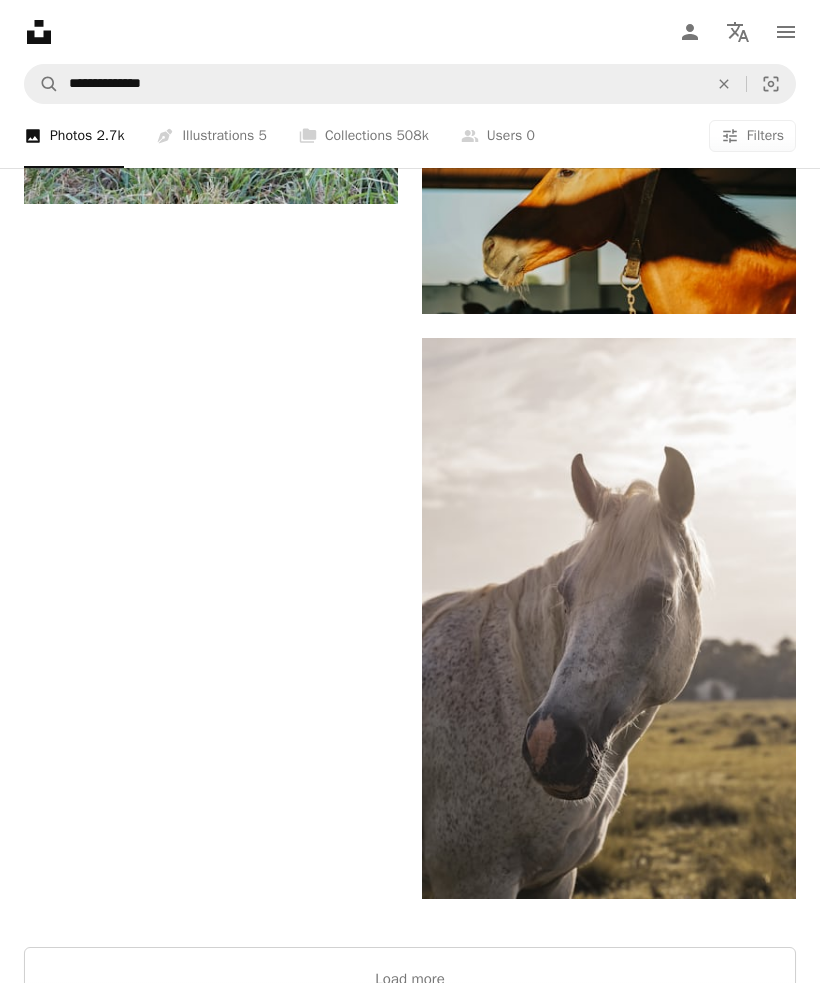 scroll, scrollTop: 5244, scrollLeft: 0, axis: vertical 